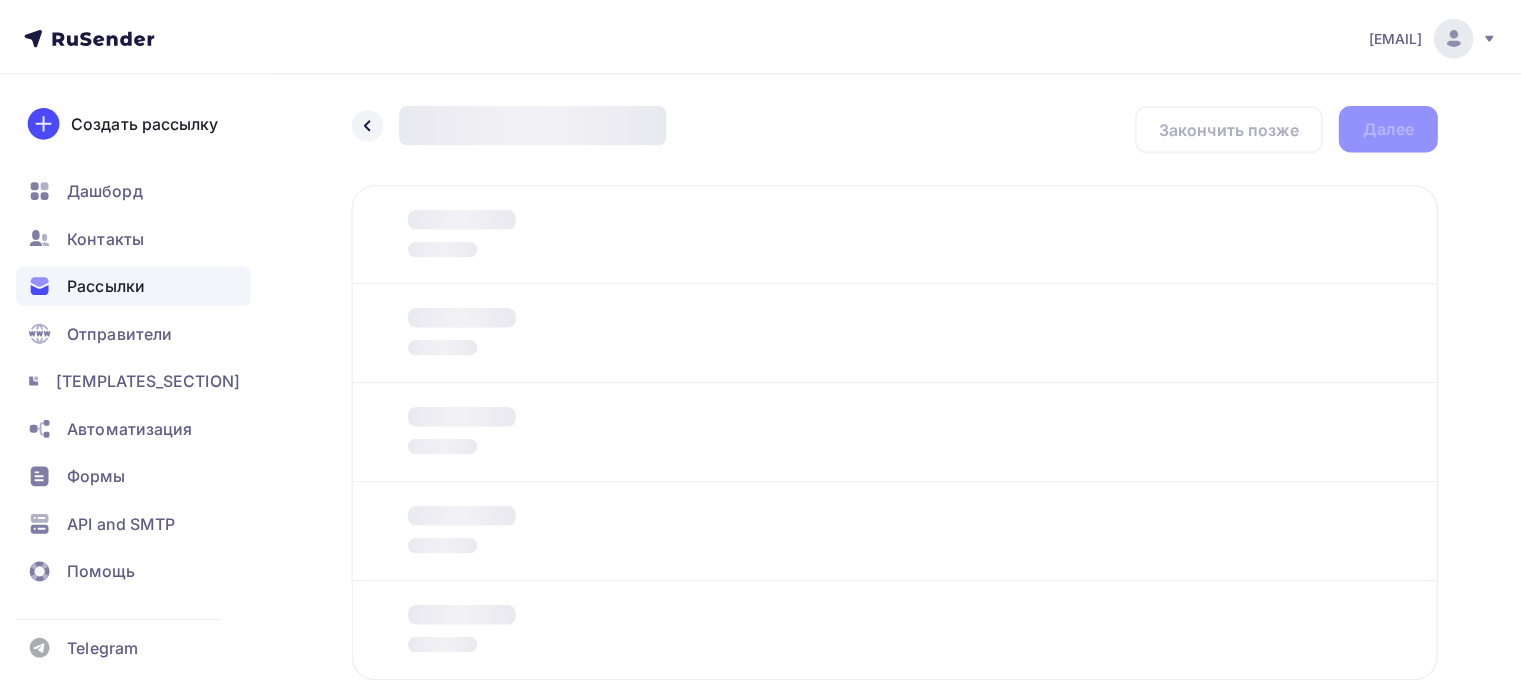 scroll, scrollTop: 0, scrollLeft: 0, axis: both 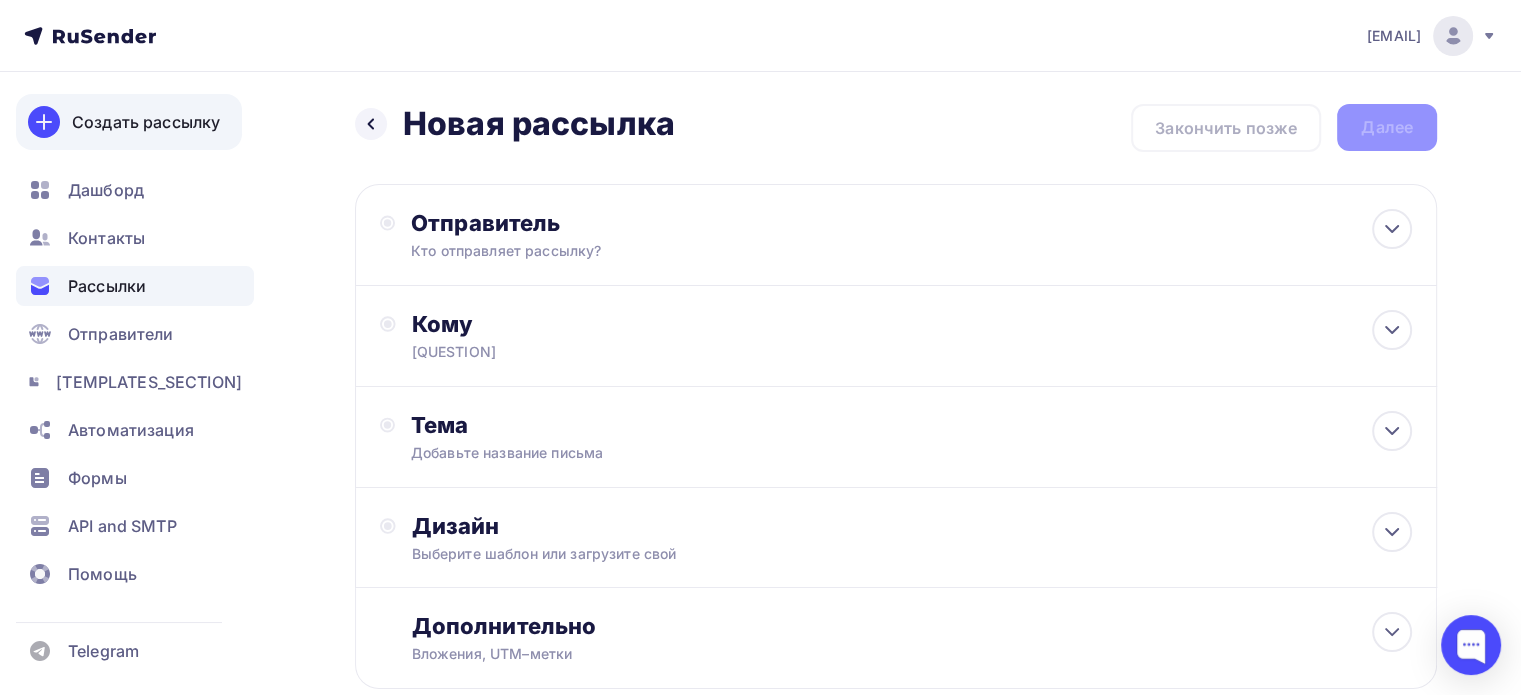 click on "Создать рассылку" at bounding box center [129, 122] 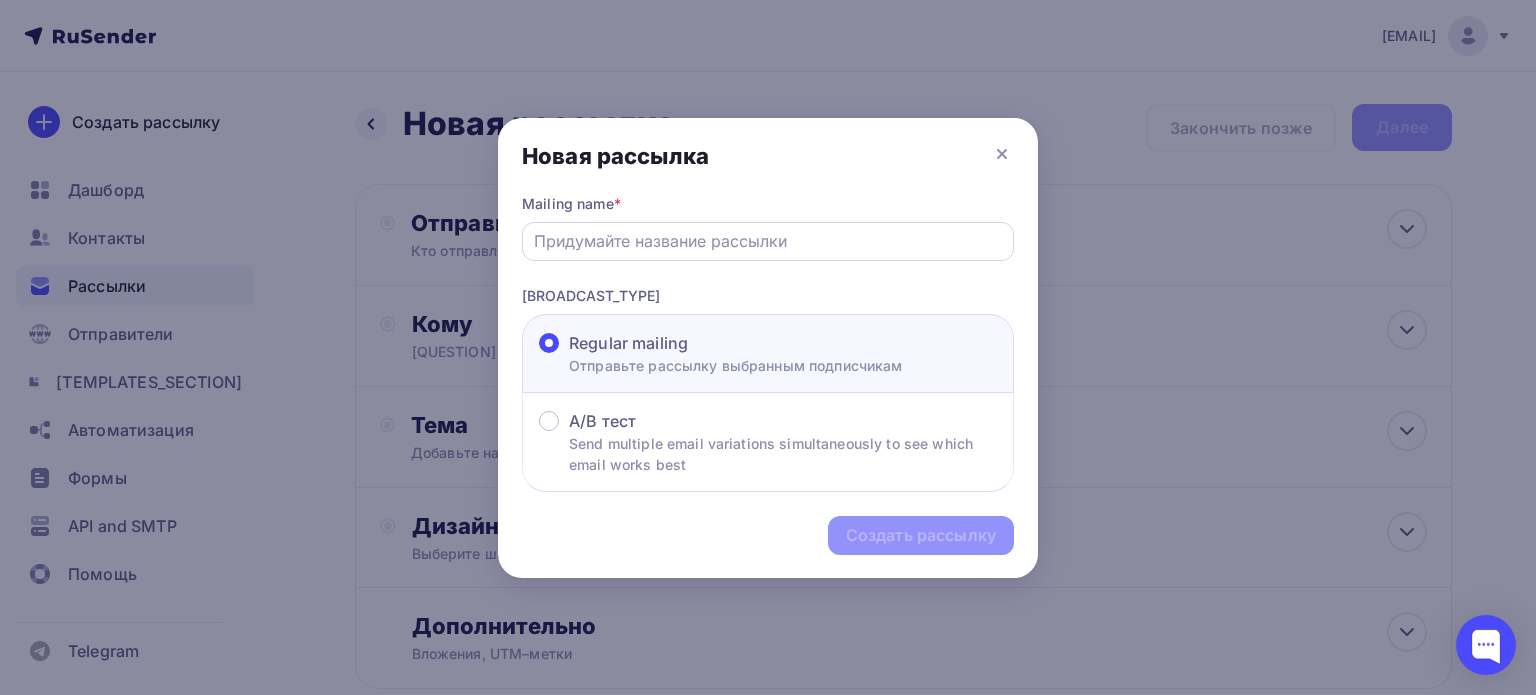 click at bounding box center (768, 241) 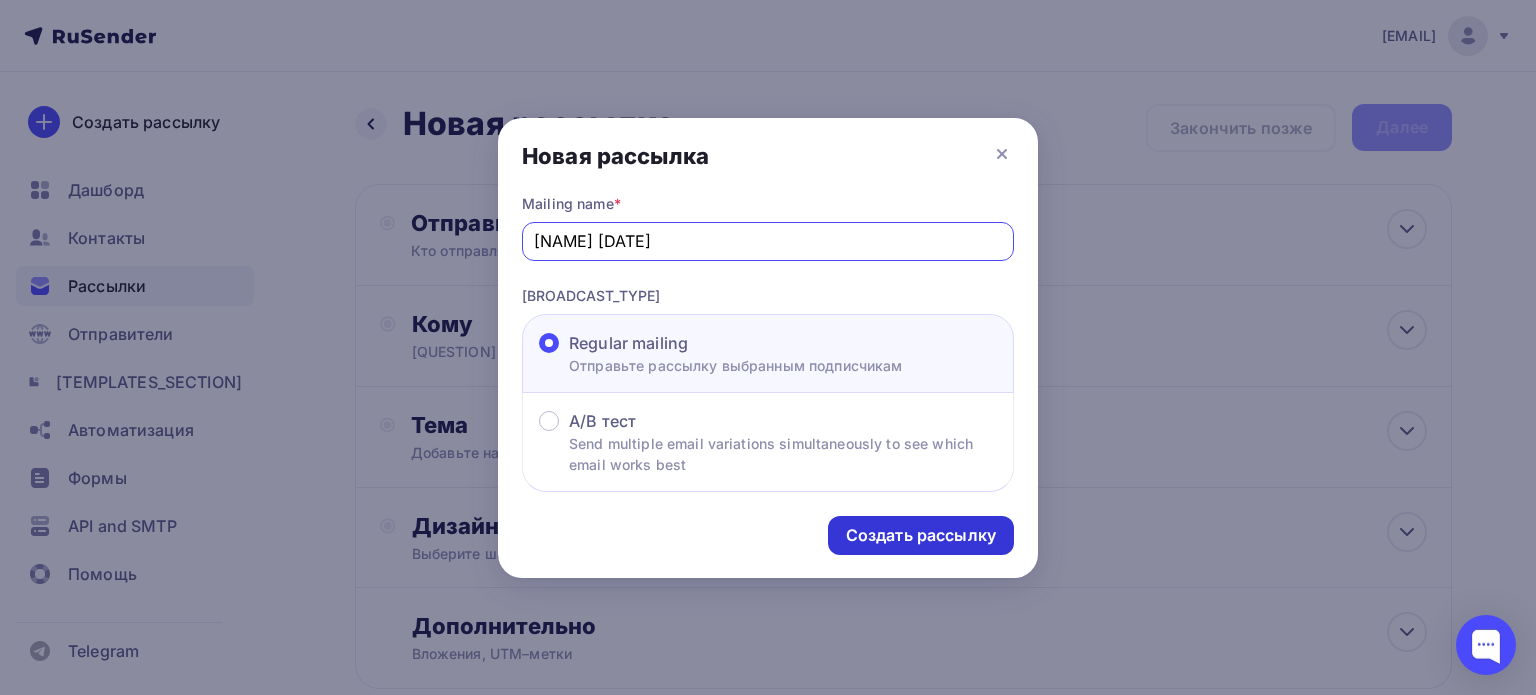 type on "[NAME] [DATE]" 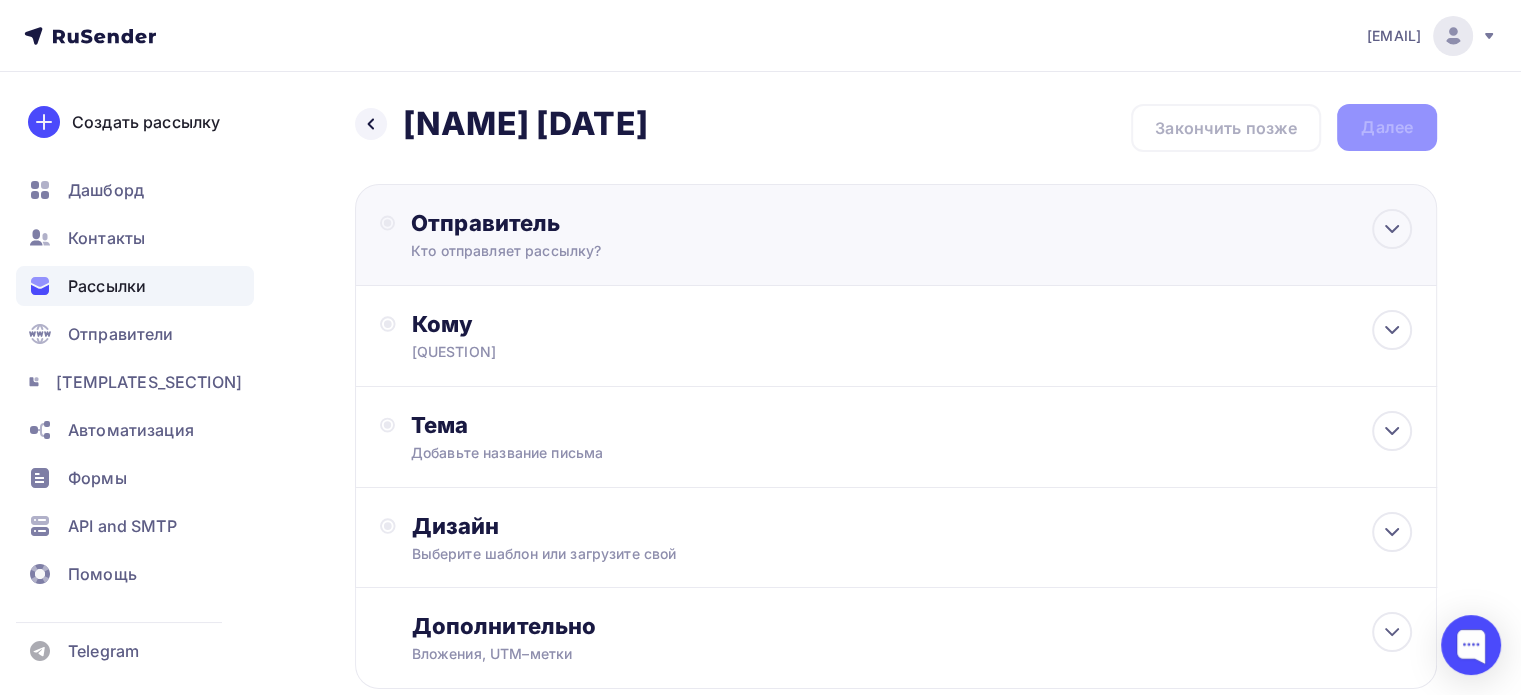 click on "Отправитель
[QUESTION]
[EMAIL]  *
[PLACEHOLDER]
[EMAIL]           [EMAIL]               [ACTION]
[RECOMMENDATION]  [COUNTRY_CODE]               [PLACEHOLDER]                 [PLACEHOLDER]               [ACTION]" at bounding box center [612, 235] 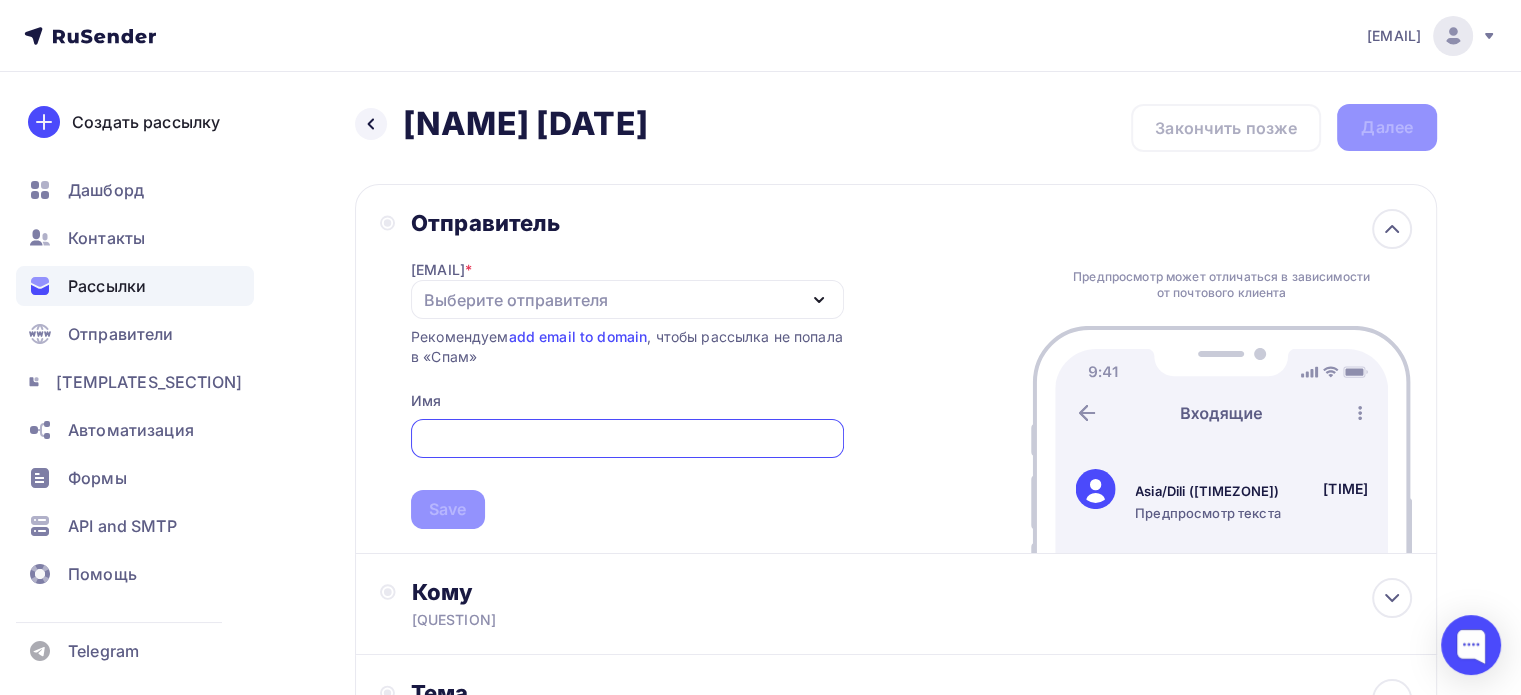 scroll, scrollTop: 0, scrollLeft: 0, axis: both 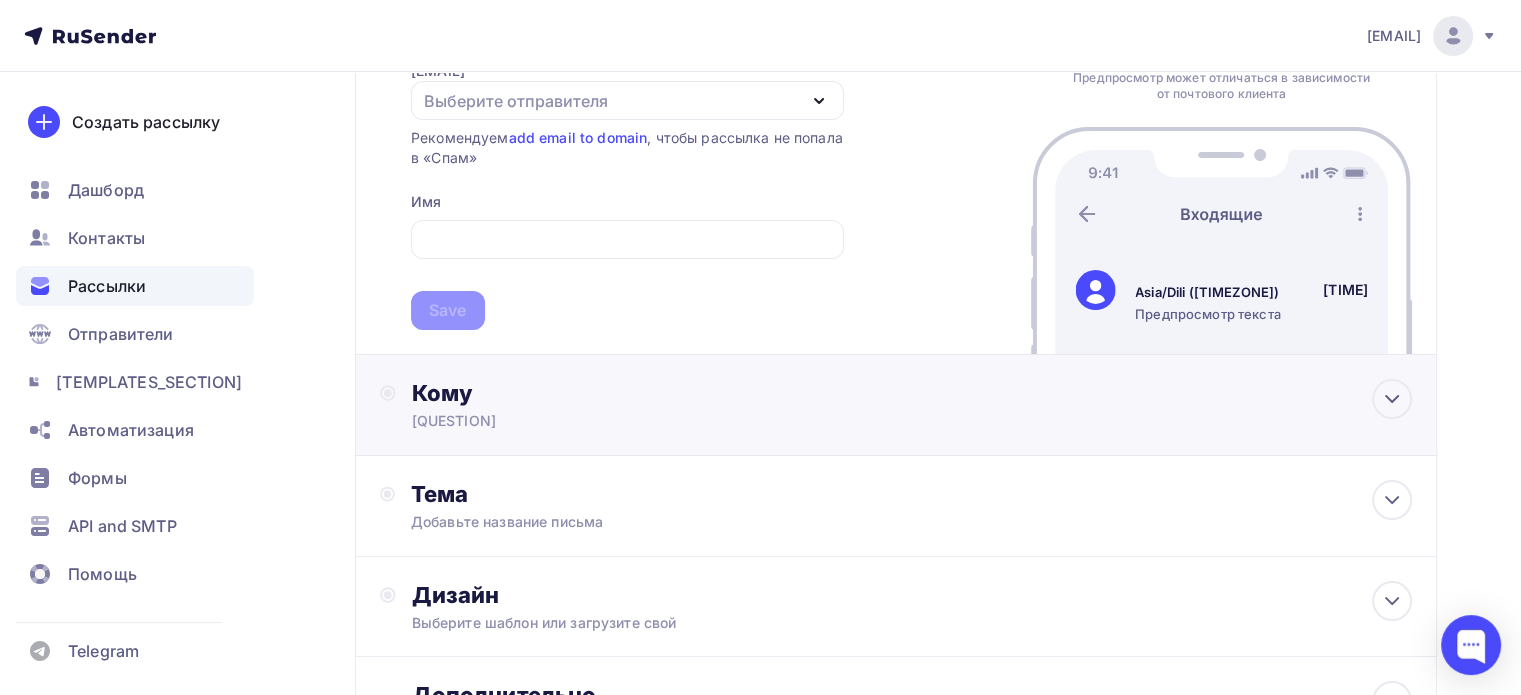 click on "[QUESTION]" at bounding box center (862, 421) 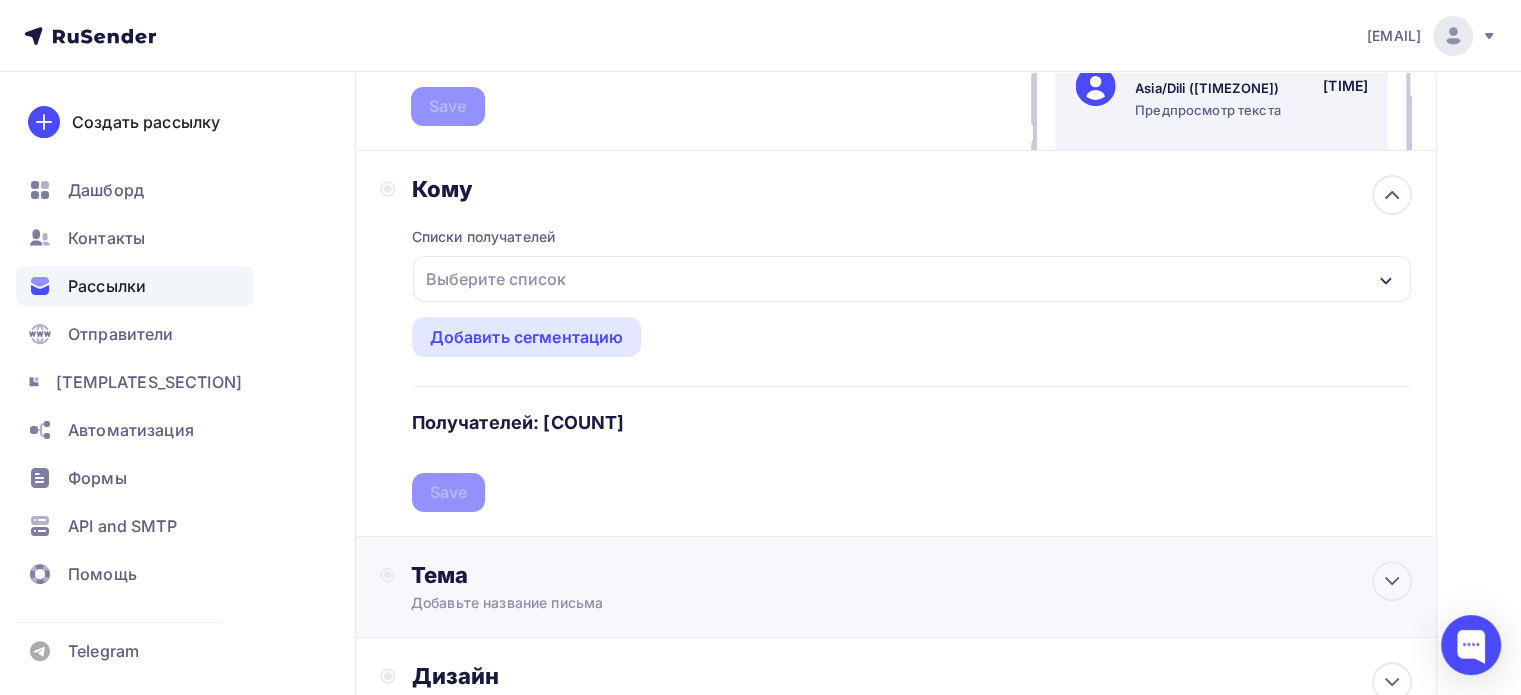 scroll, scrollTop: 600, scrollLeft: 0, axis: vertical 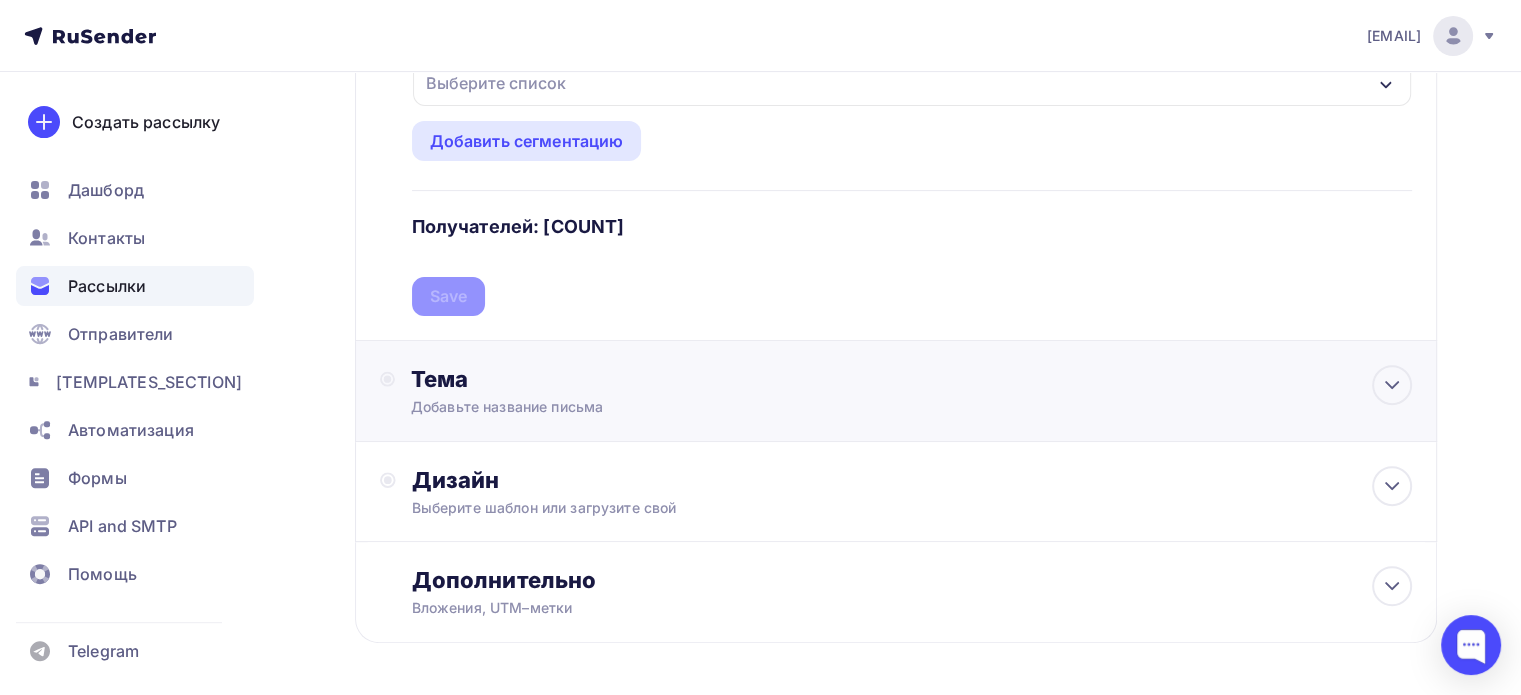 click on "Добавьте название письма" at bounding box center (589, 407) 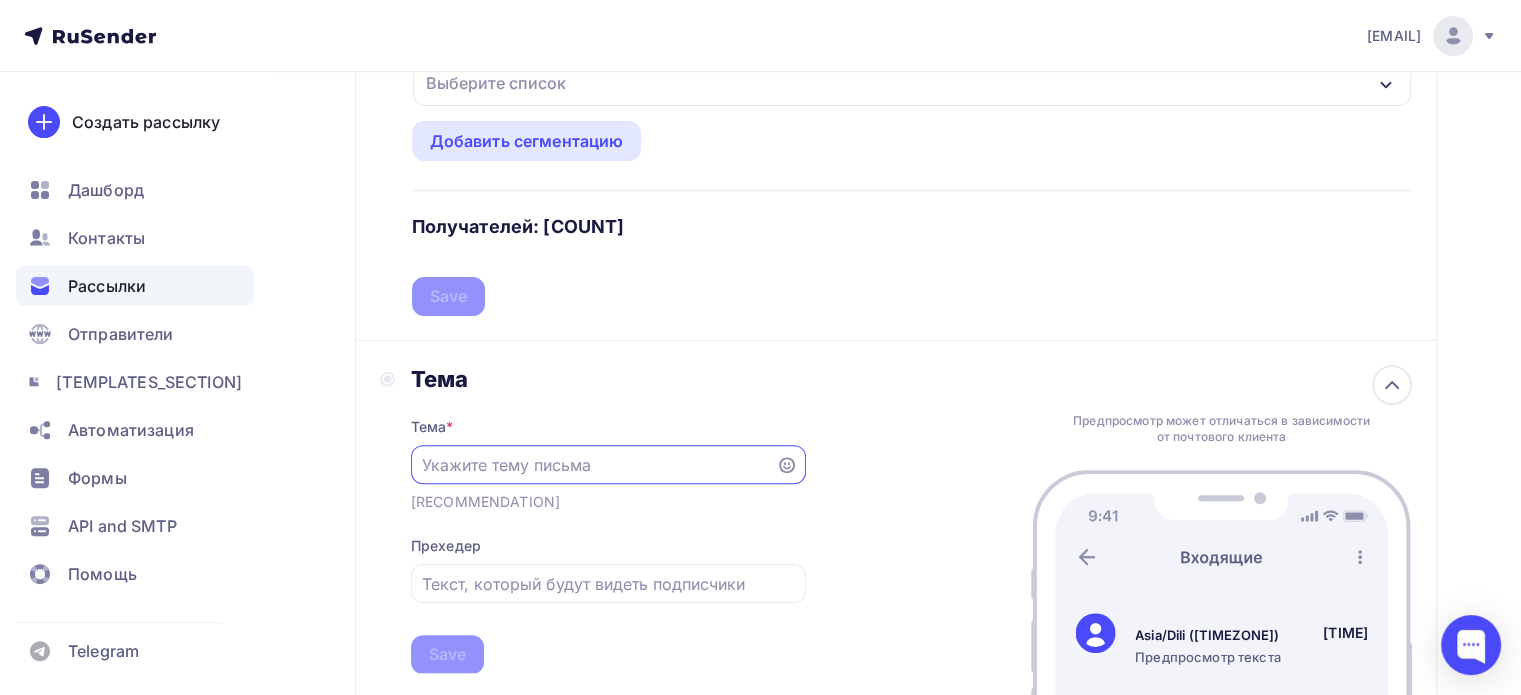 scroll, scrollTop: 9, scrollLeft: 0, axis: vertical 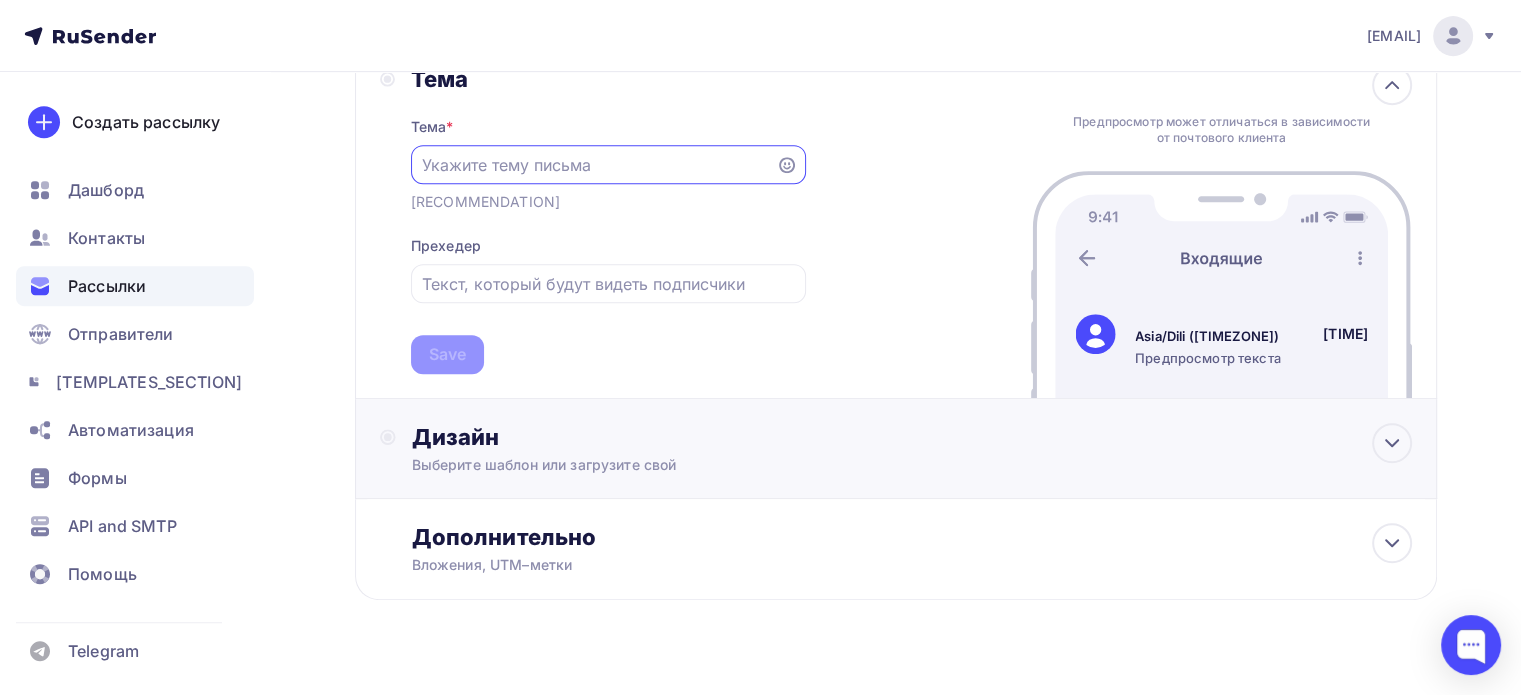 click on "Дизайн" at bounding box center (912, 437) 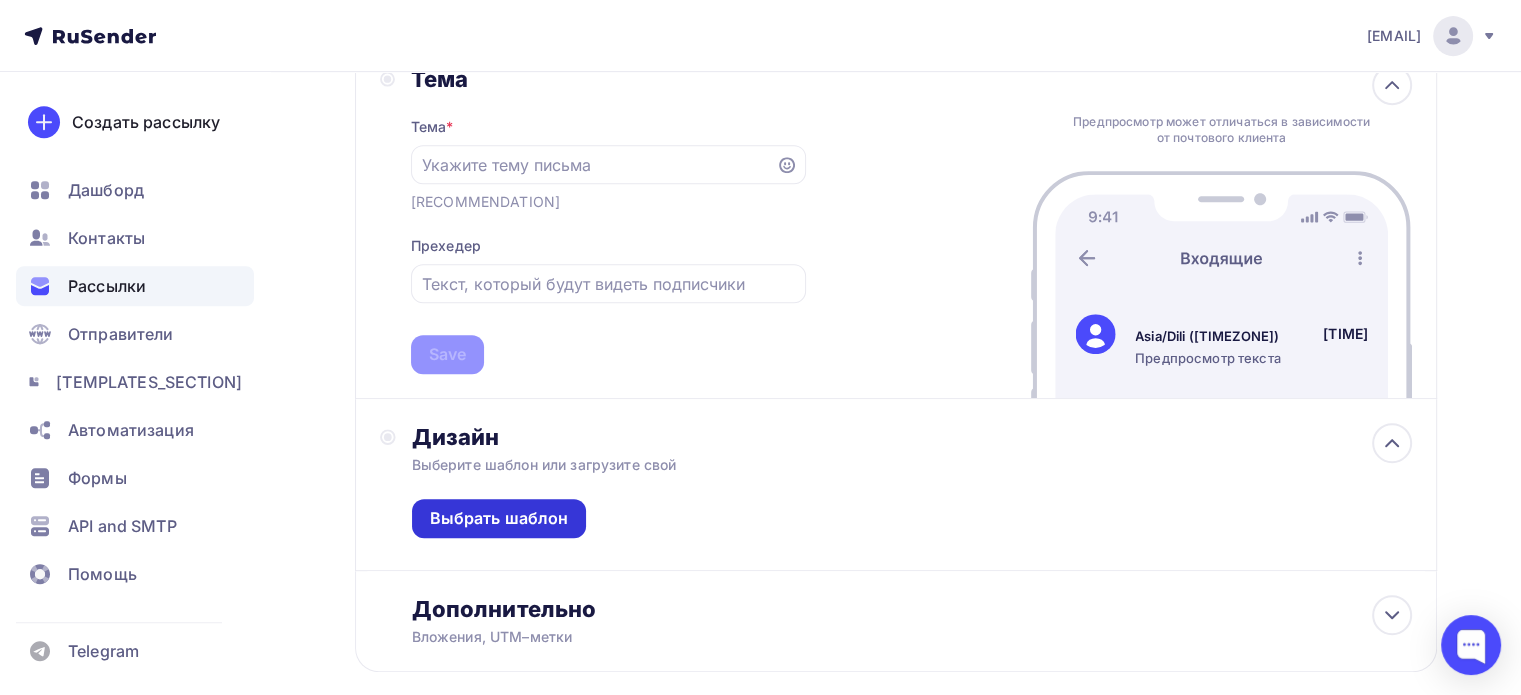 click on "Выбрать шаблон" at bounding box center [499, 518] 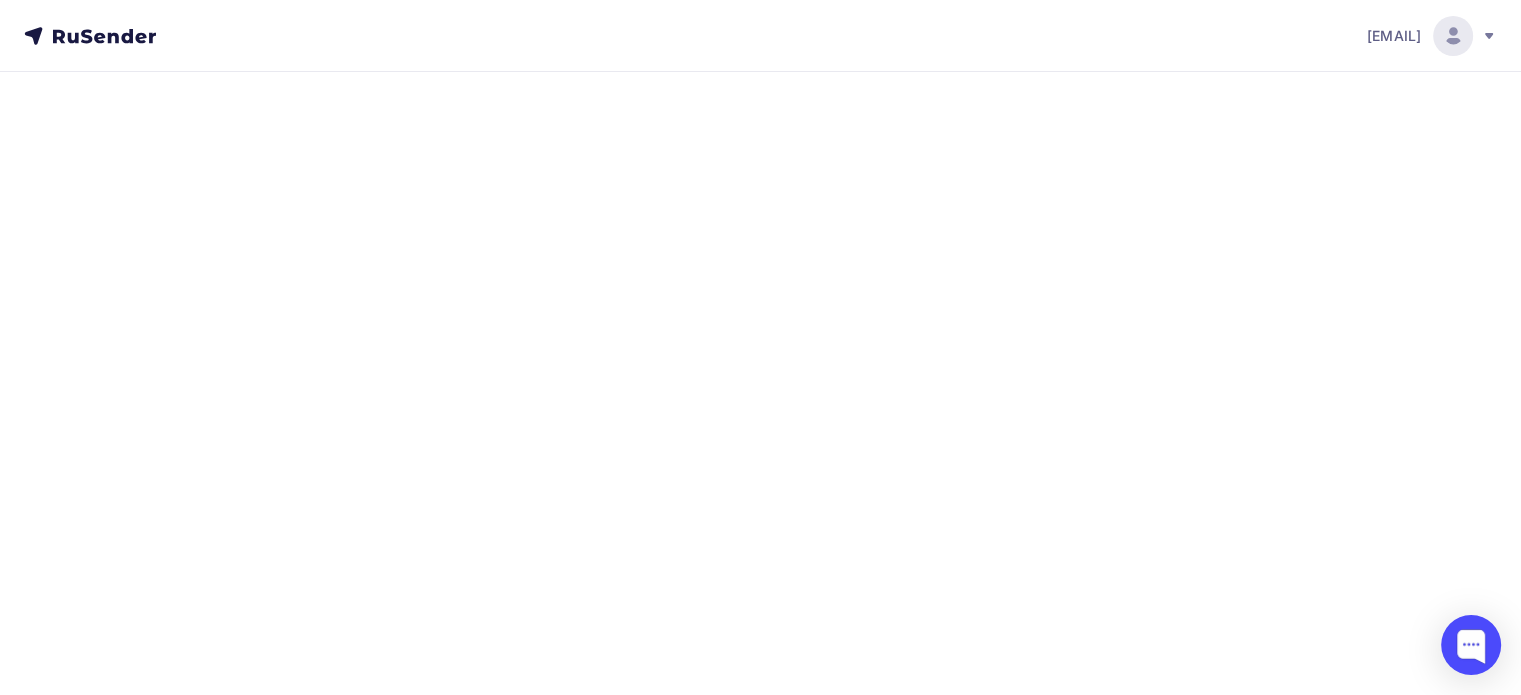 scroll, scrollTop: 0, scrollLeft: 0, axis: both 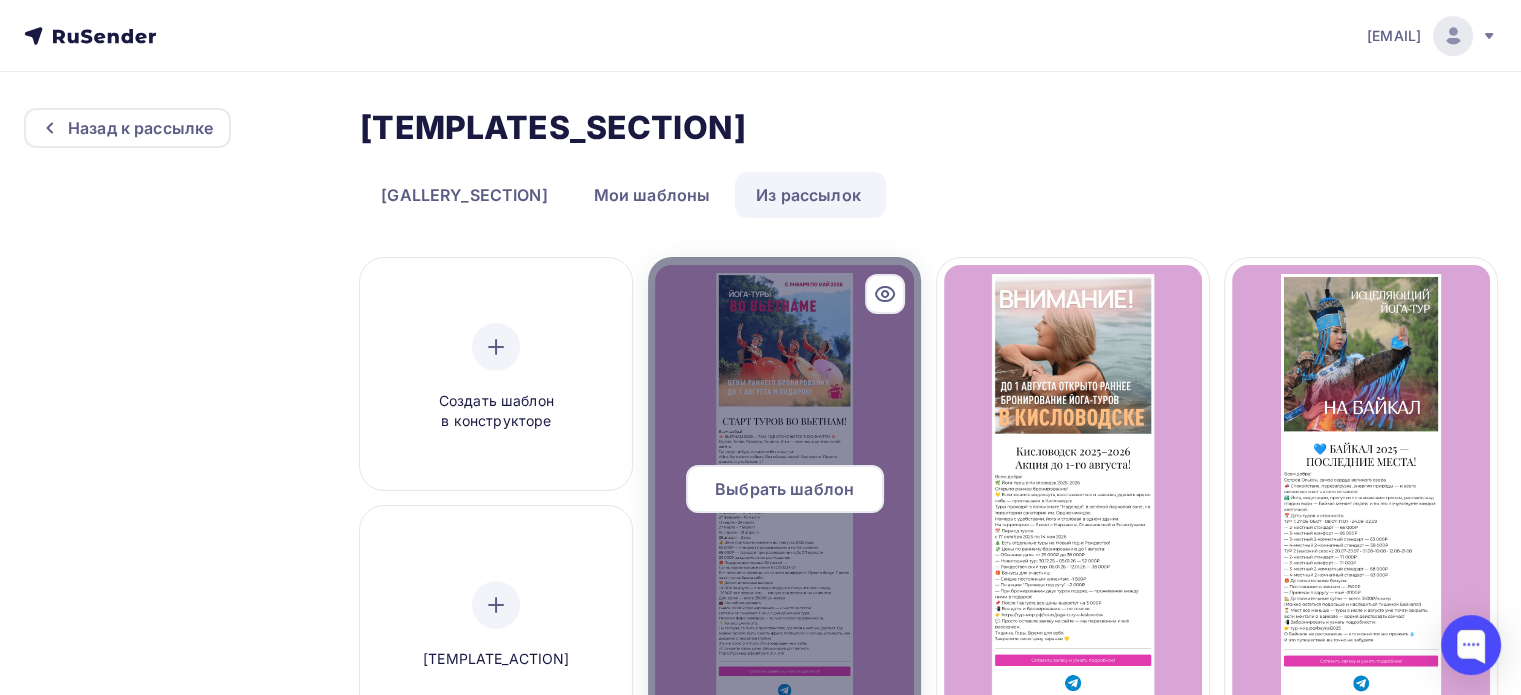 click on "Выбрать шаблон" at bounding box center (784, 489) 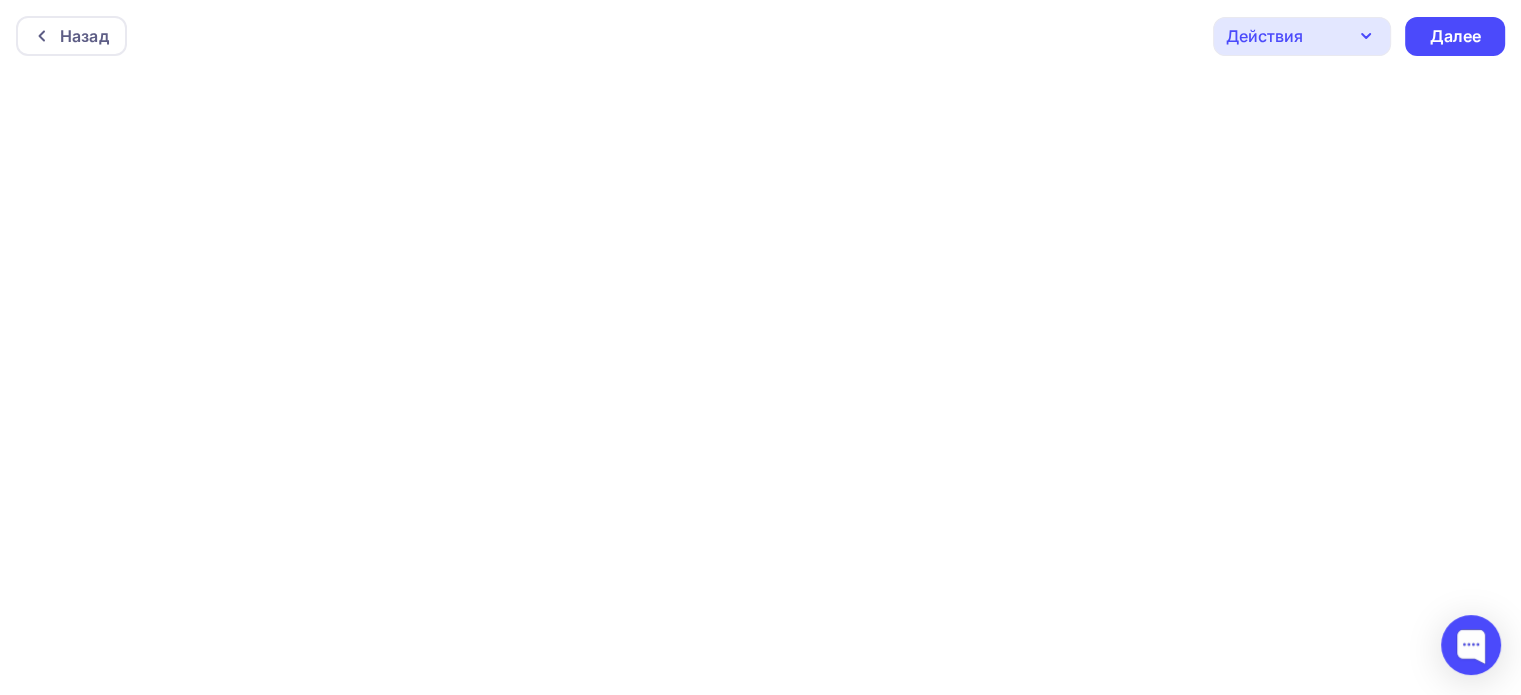 scroll, scrollTop: 4, scrollLeft: 0, axis: vertical 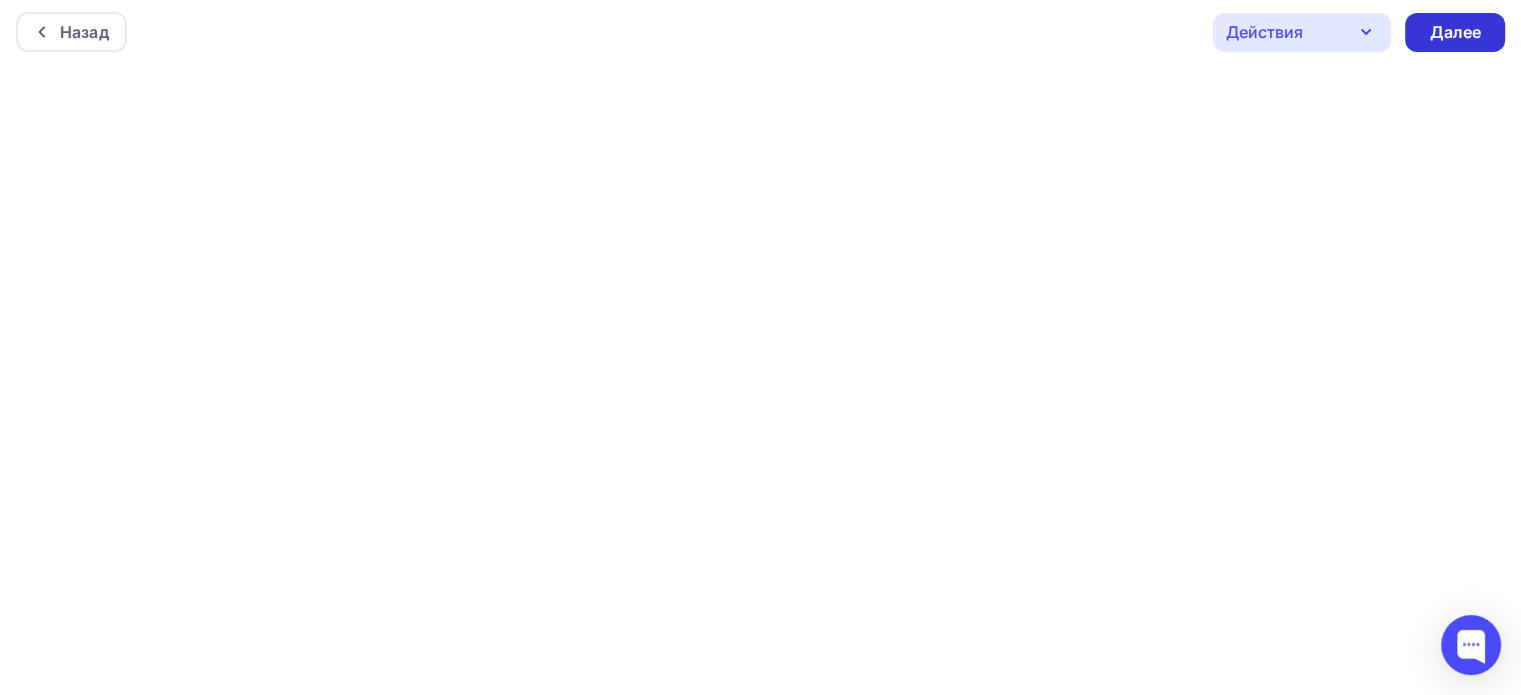 click on "Далее" at bounding box center (1455, 32) 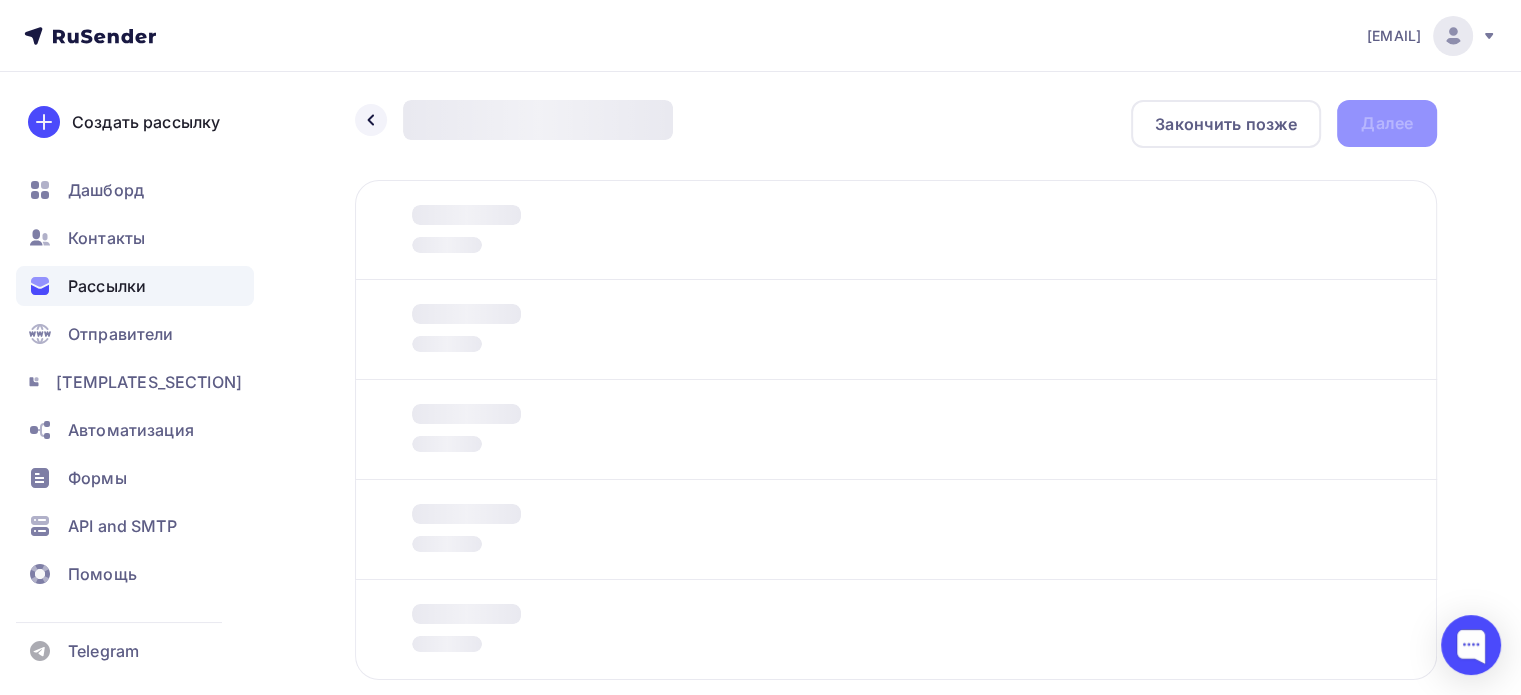 scroll, scrollTop: 0, scrollLeft: 0, axis: both 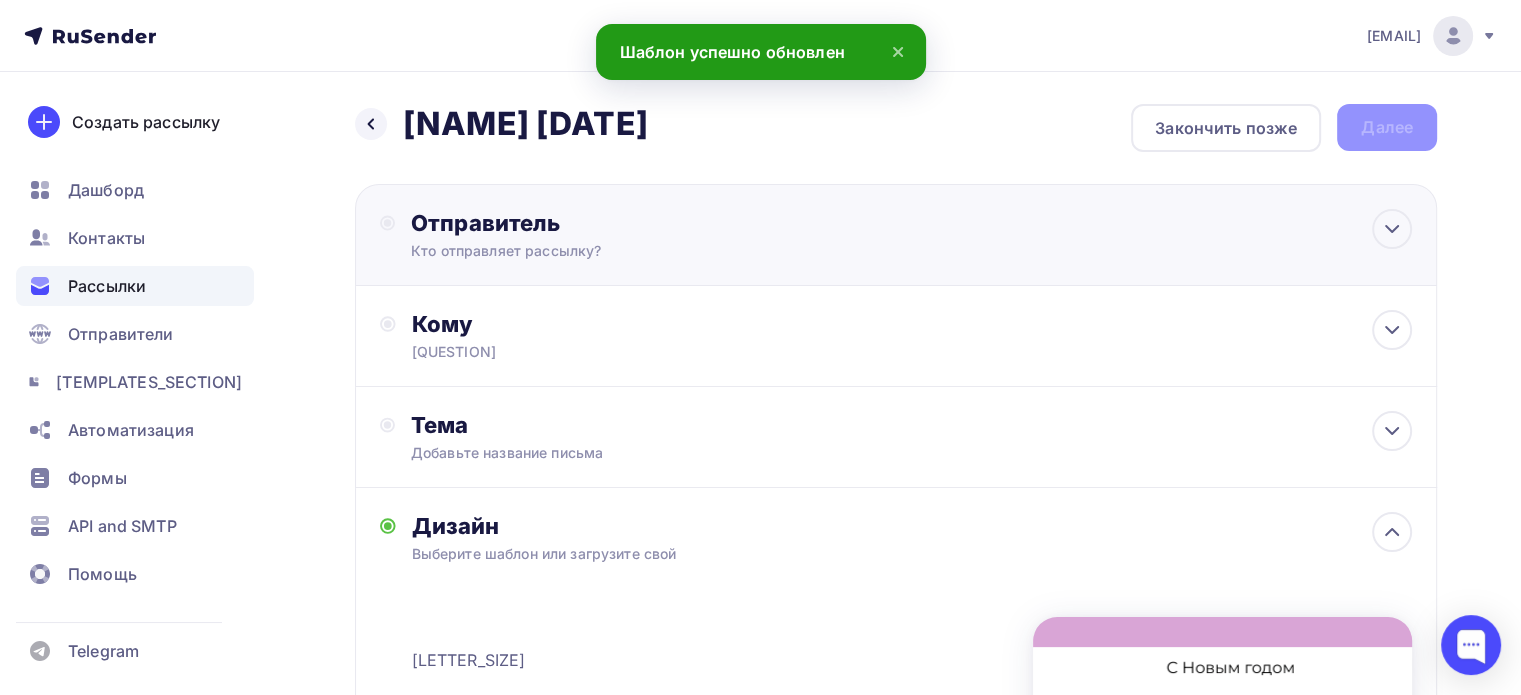 click on "Отправитель" at bounding box center [627, 223] 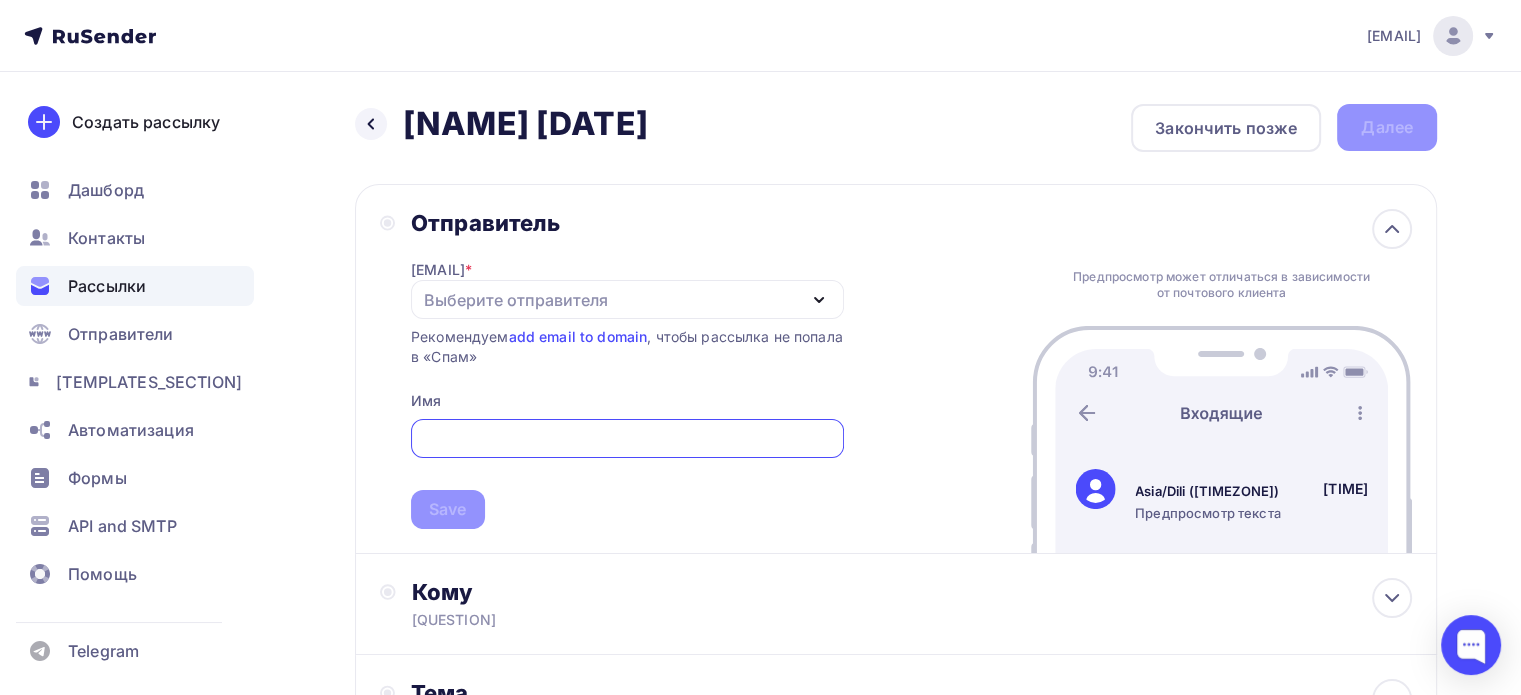 scroll, scrollTop: 0, scrollLeft: 0, axis: both 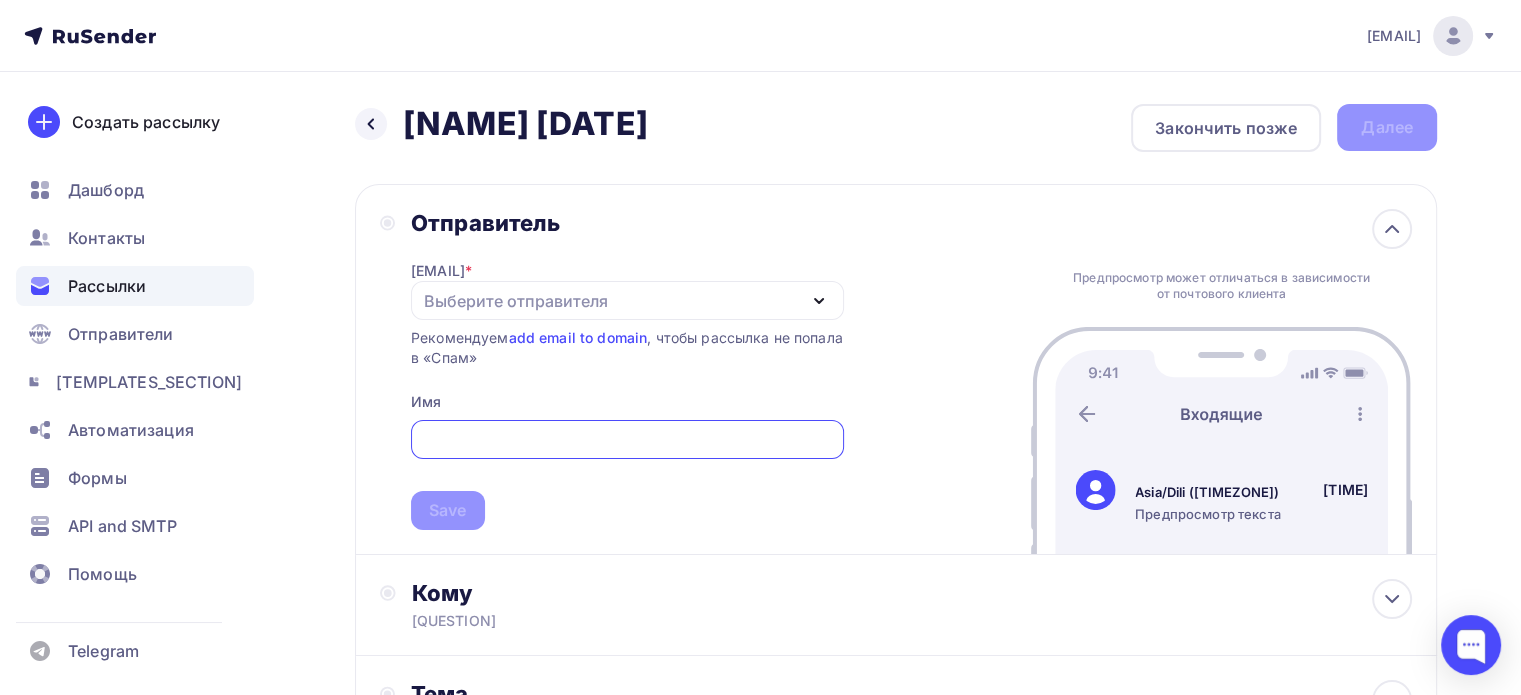 click on "Выберите отправителя" at bounding box center (516, 301) 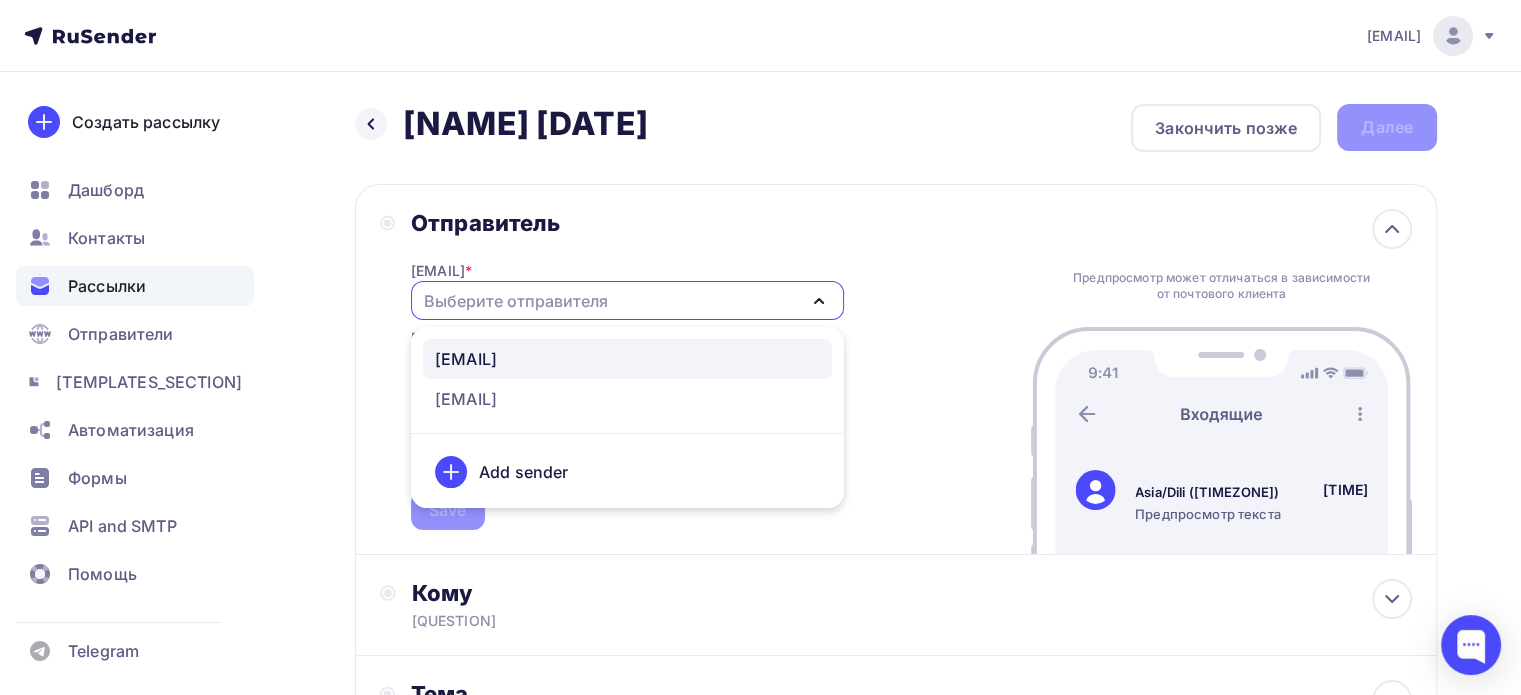 click on "[EMAIL]" at bounding box center (466, 359) 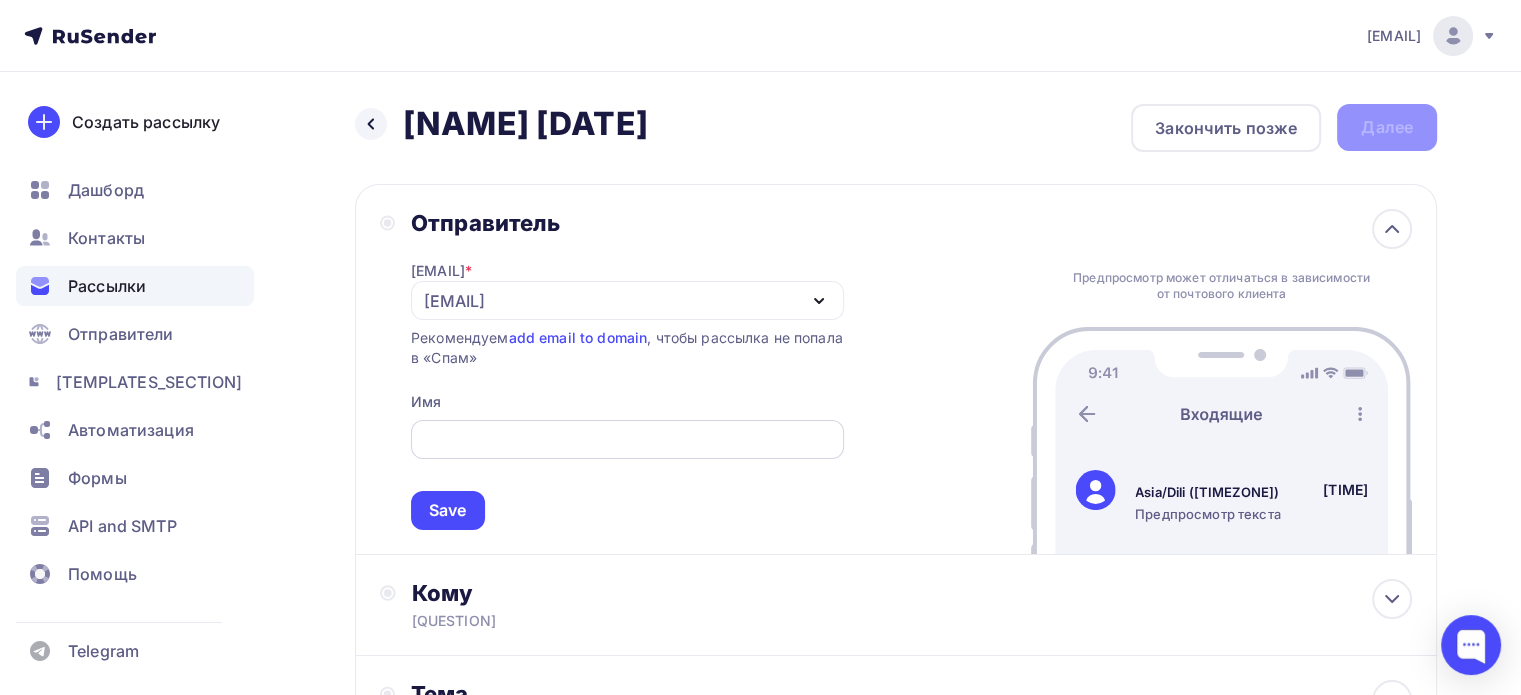 click at bounding box center (627, 440) 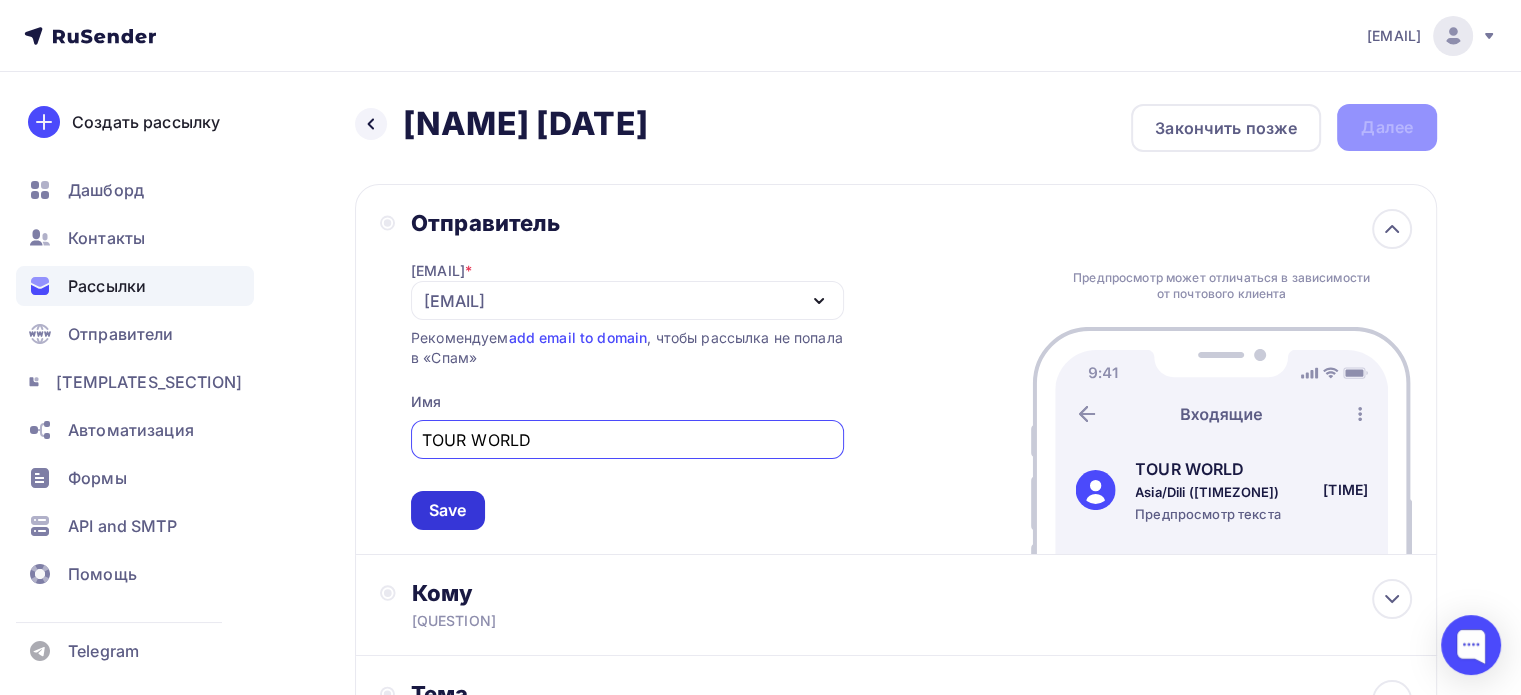 type on "TOUR WORLD" 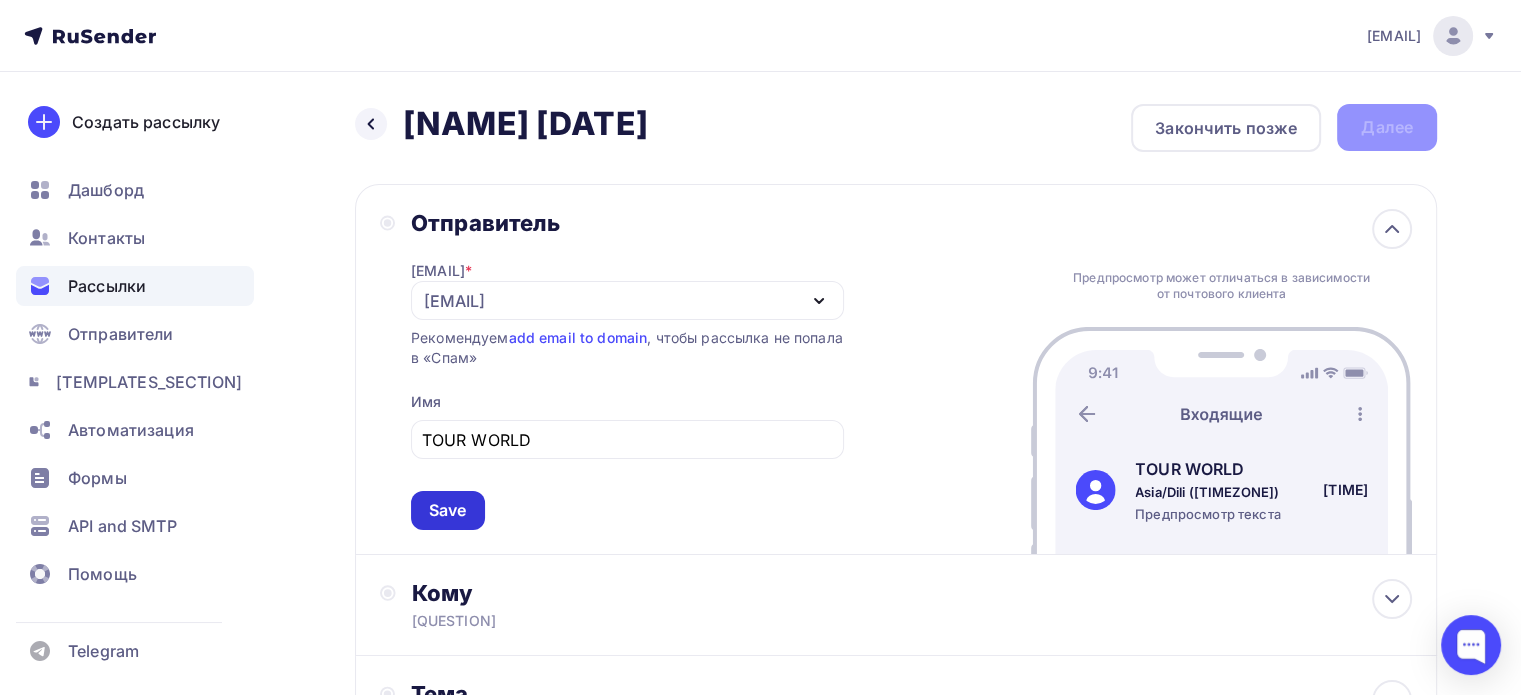 click on "Save" at bounding box center (448, 510) 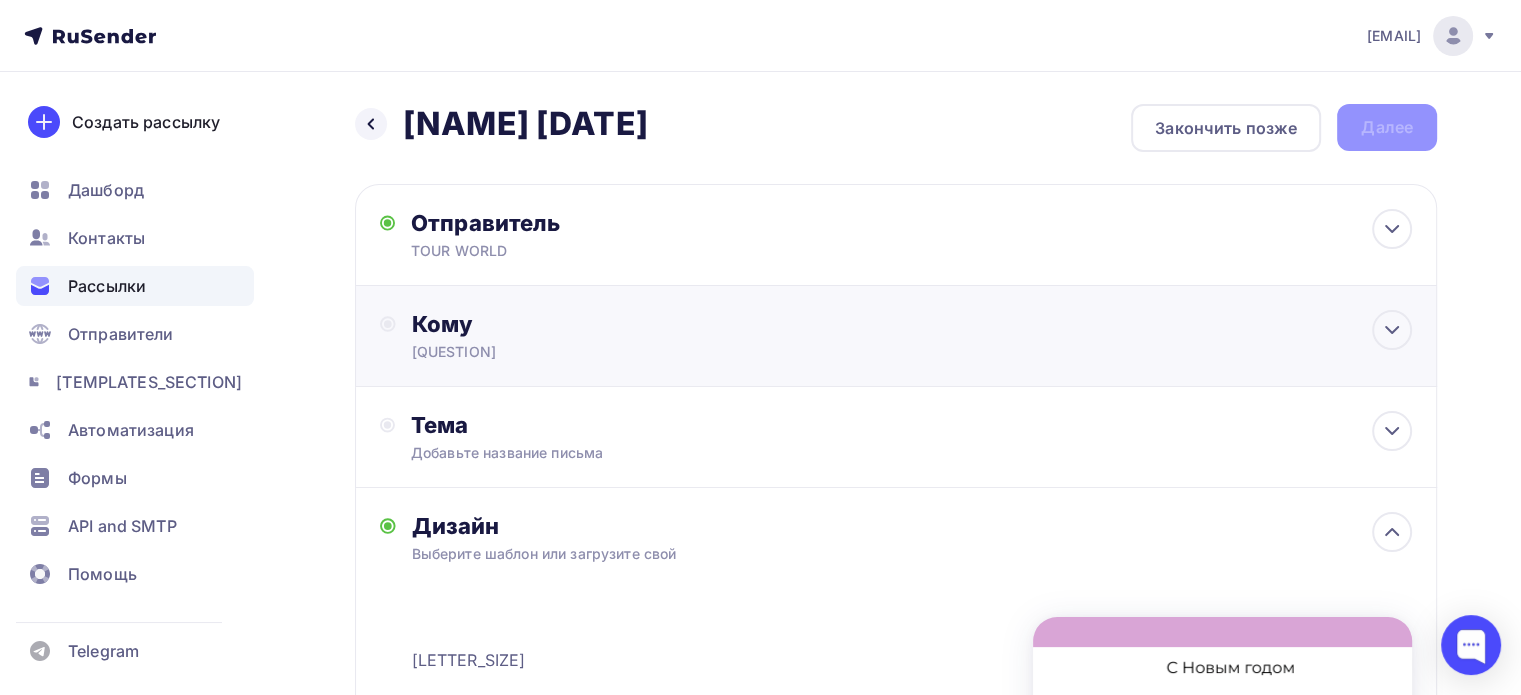 click on "Кому" at bounding box center [627, 223] 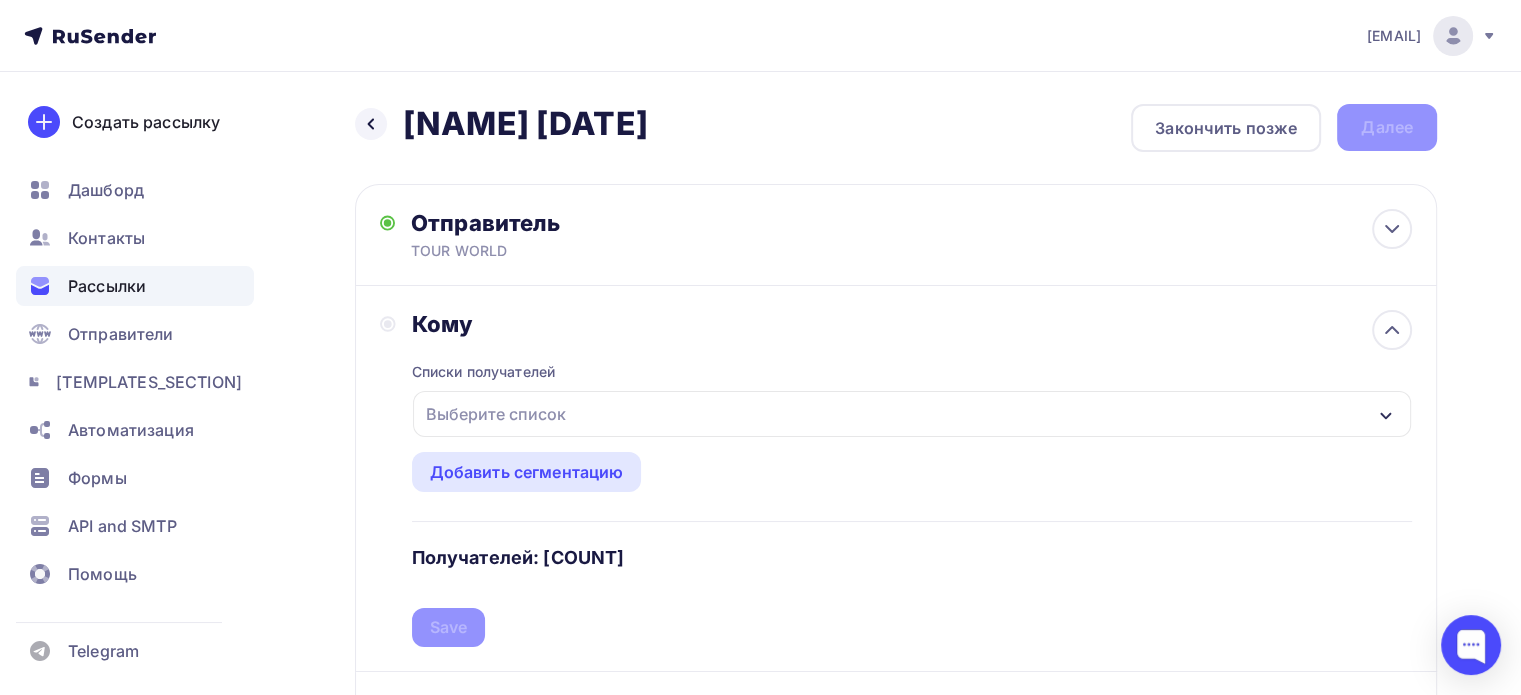 click on "Выберите список" at bounding box center [496, 414] 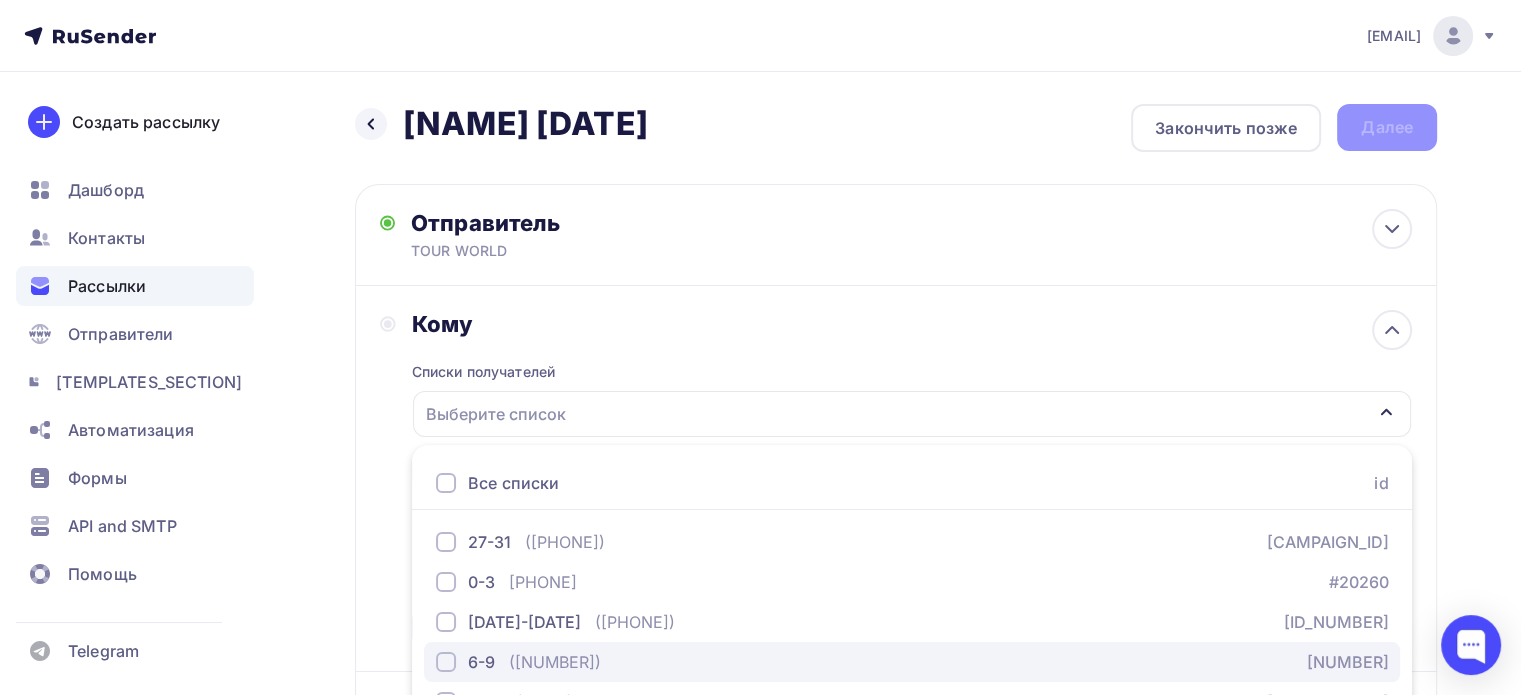 scroll, scrollTop: 266, scrollLeft: 0, axis: vertical 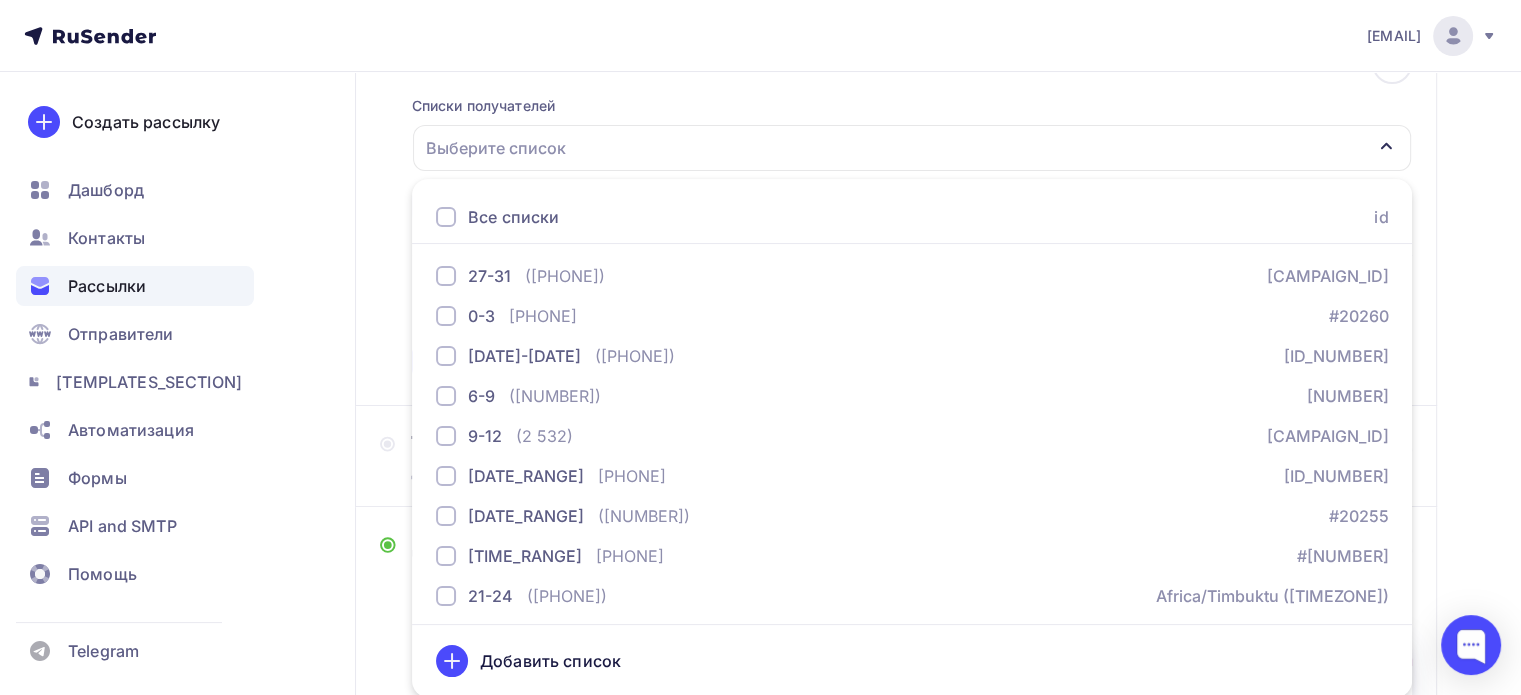 click at bounding box center (446, 217) 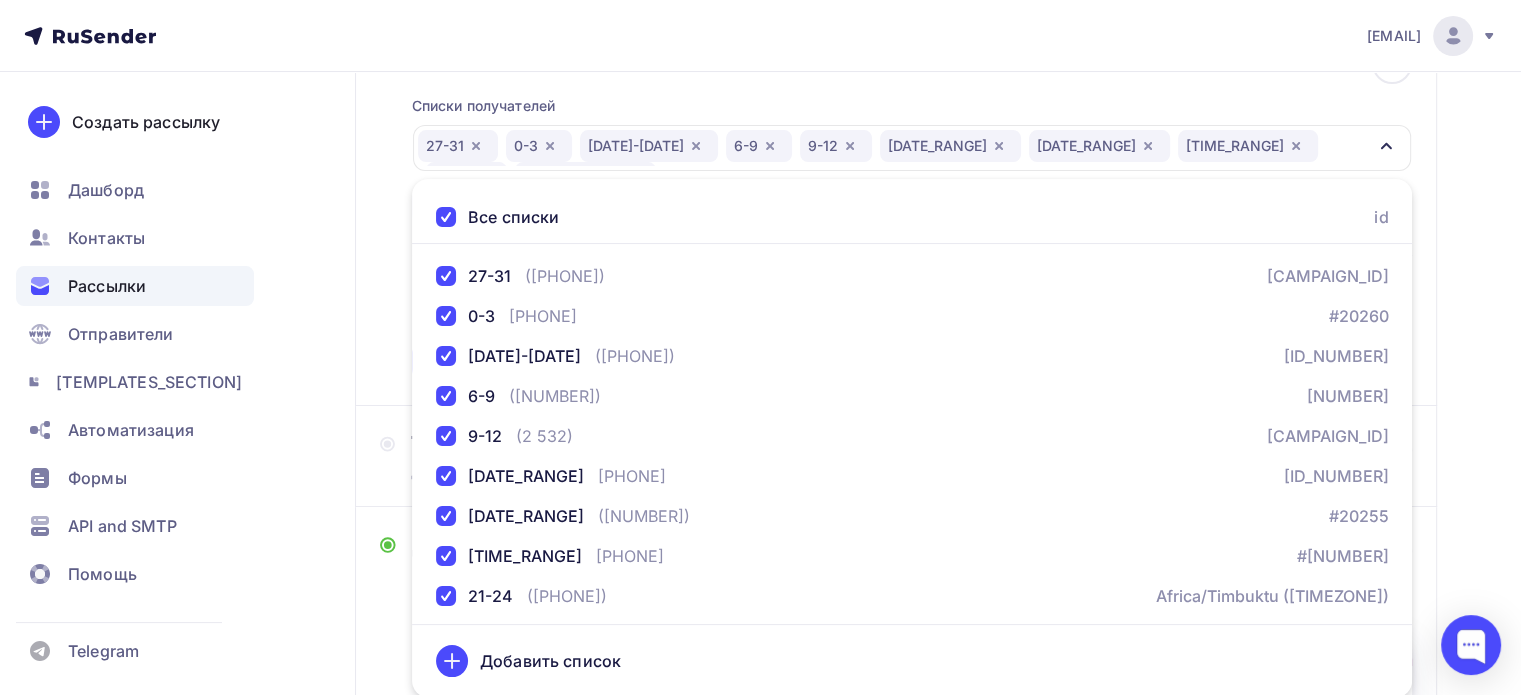 click on "[NUMBER]-[NUMBER]
[NUMBER]-[NUMBER]
[NUMBER]-[NUMBER]
[NUMBER]-[NUMBER]
[NUMBER]-[NUMBER]
[NUMBER]-[NUMBER]
[NUMBER]-[NUMBER]
[NUMBER]-[NUMBER]
[NUMBER]-[NUMBER]
[NUMBER]-[NUMBER]" at bounding box center (912, 148) 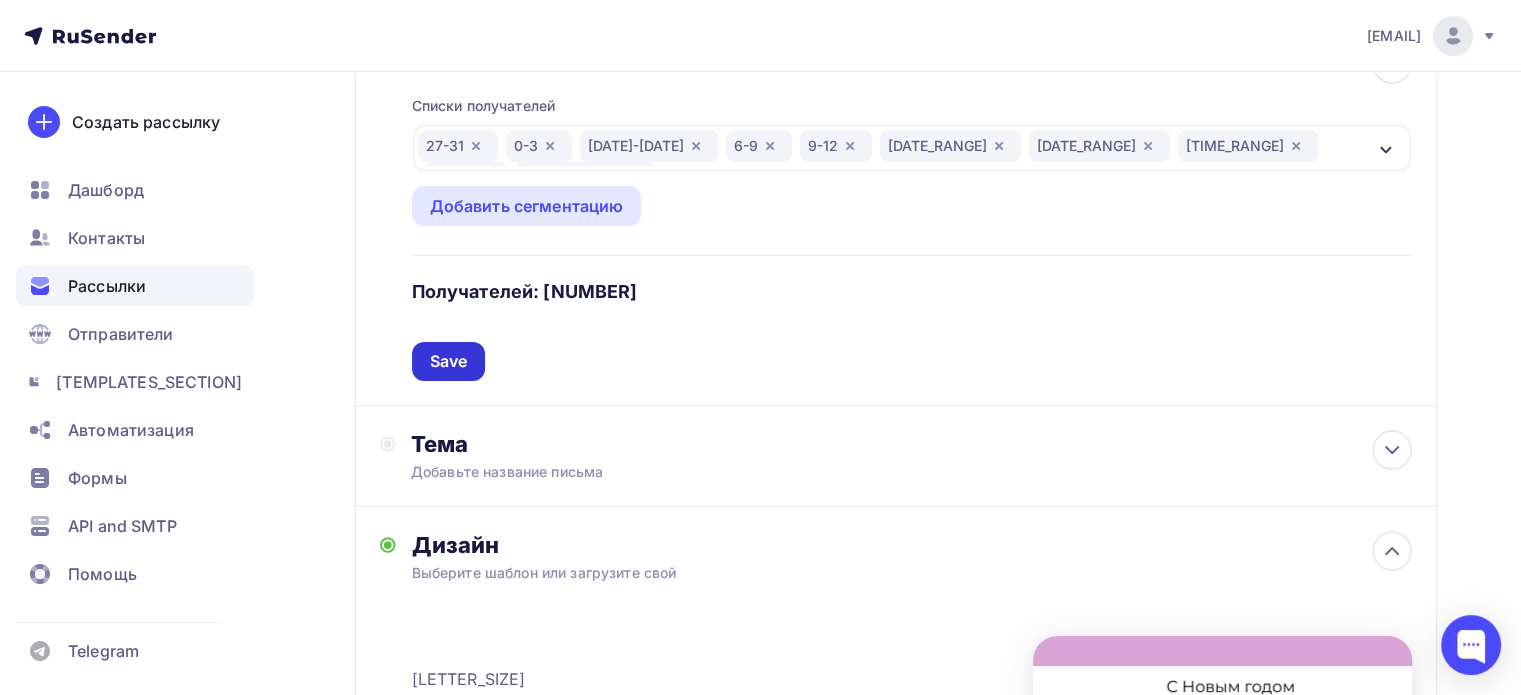 click on "Save" at bounding box center (449, 361) 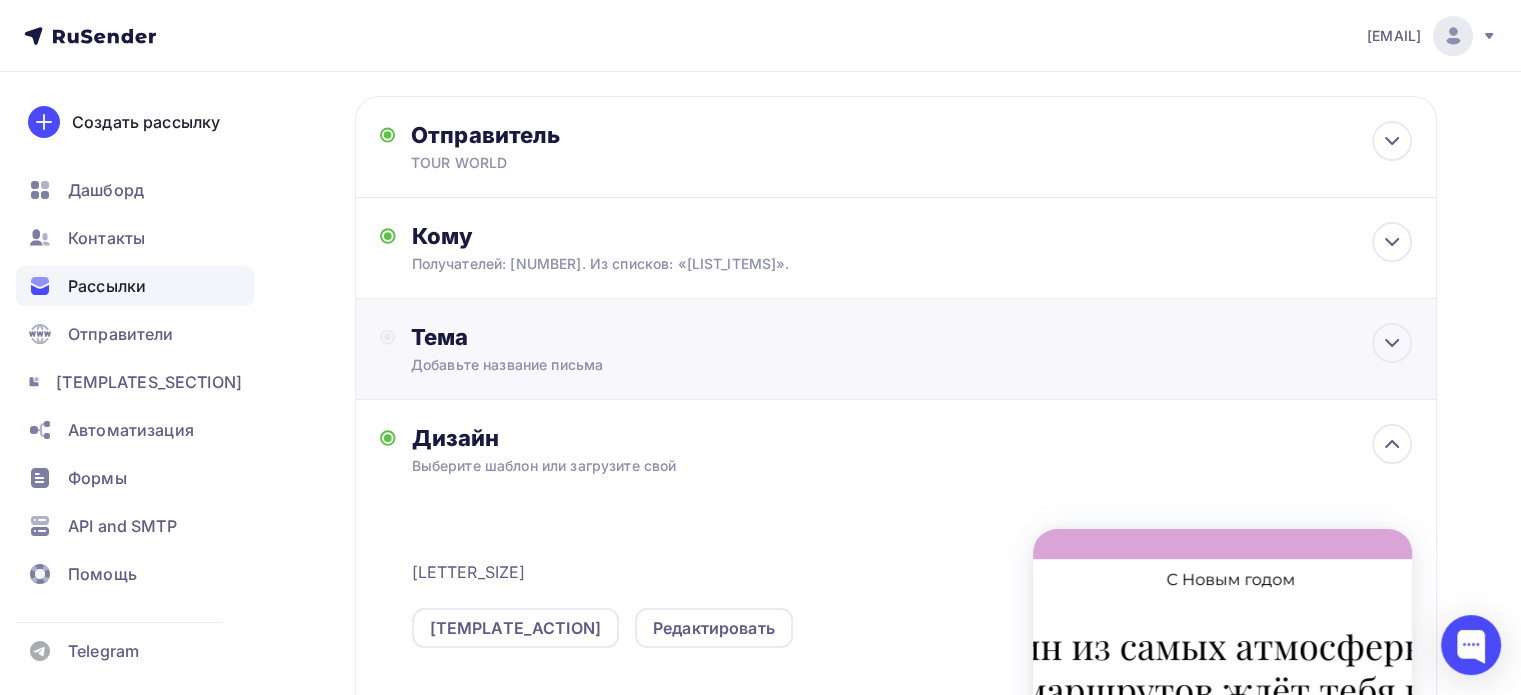 scroll, scrollTop: 66, scrollLeft: 0, axis: vertical 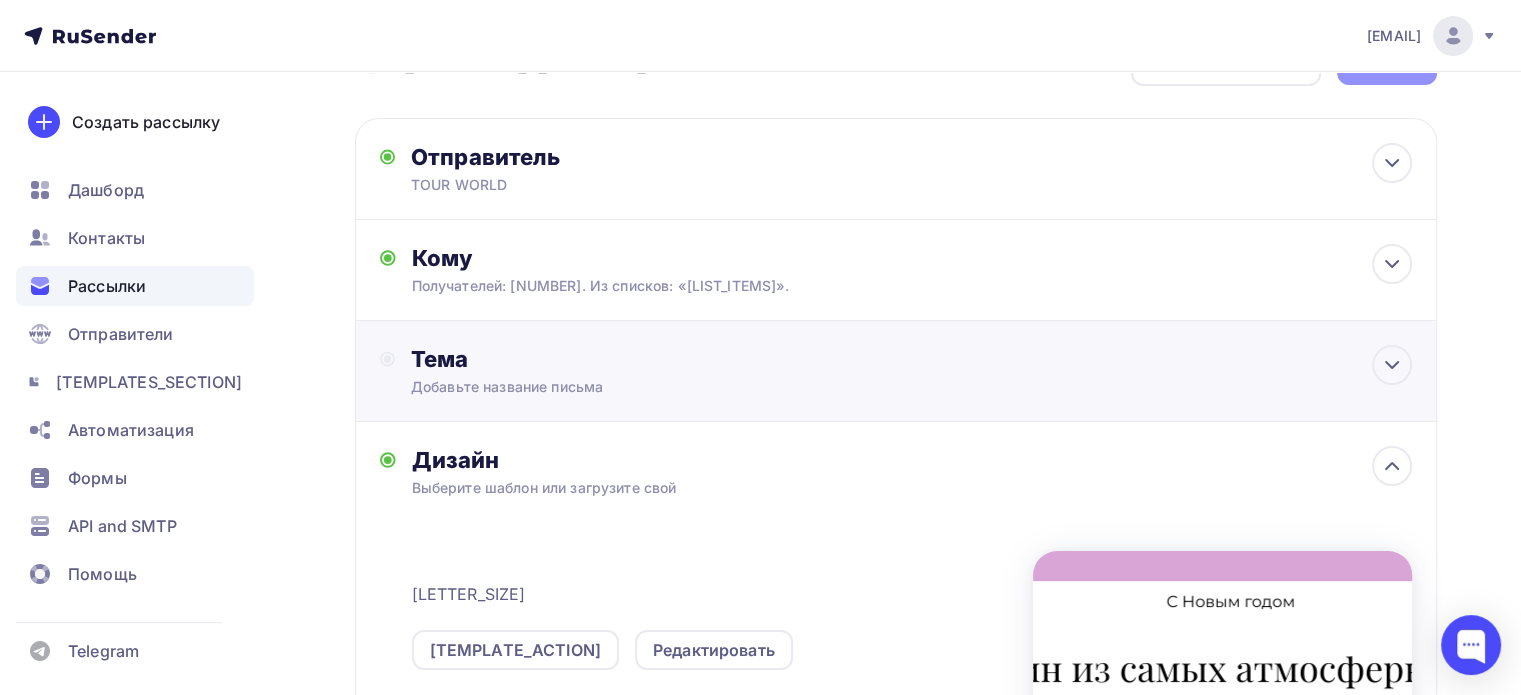 click on "Тема
[PLACEHOLDER]                 Тема  *
[RECOMMENDATION]
[PLACEHOLDER]               [ACTION]" at bounding box center (593, 371) 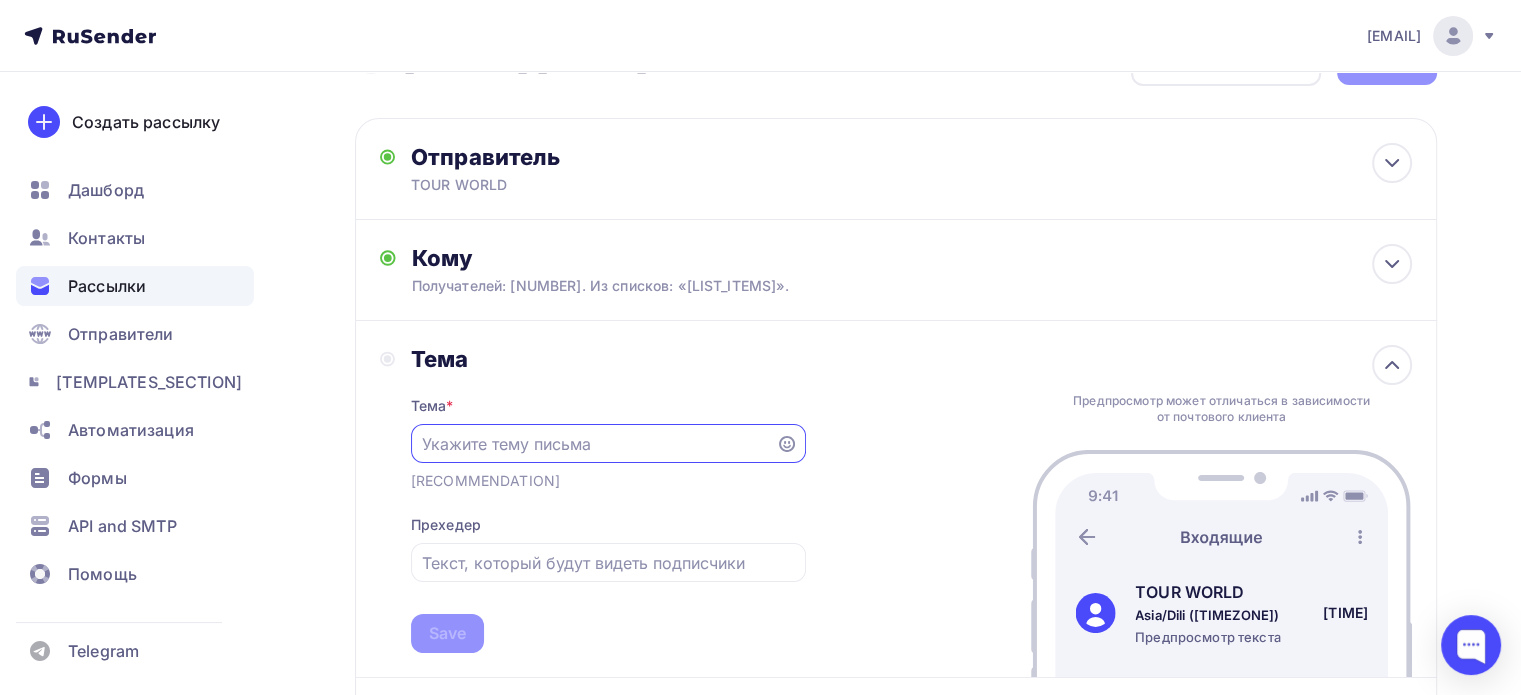 scroll, scrollTop: 0, scrollLeft: 0, axis: both 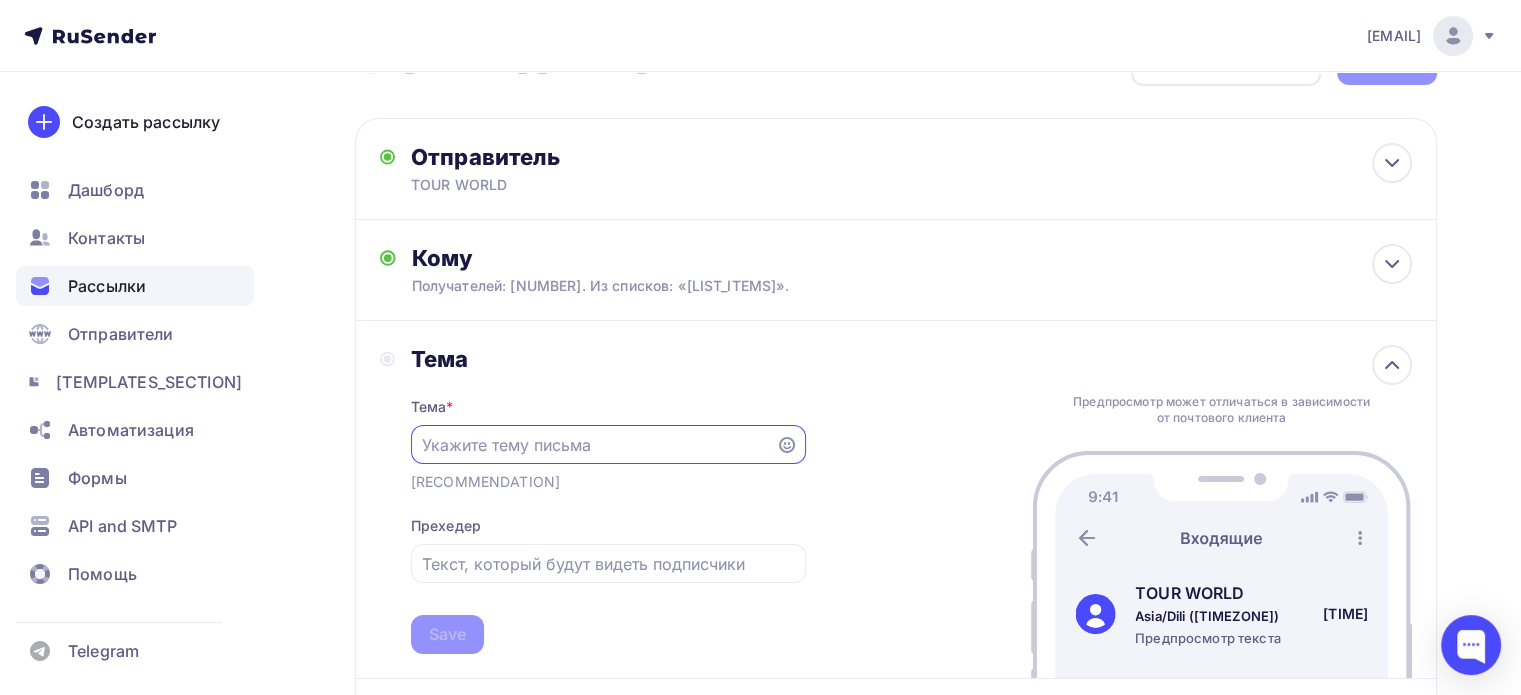 click at bounding box center [608, 444] 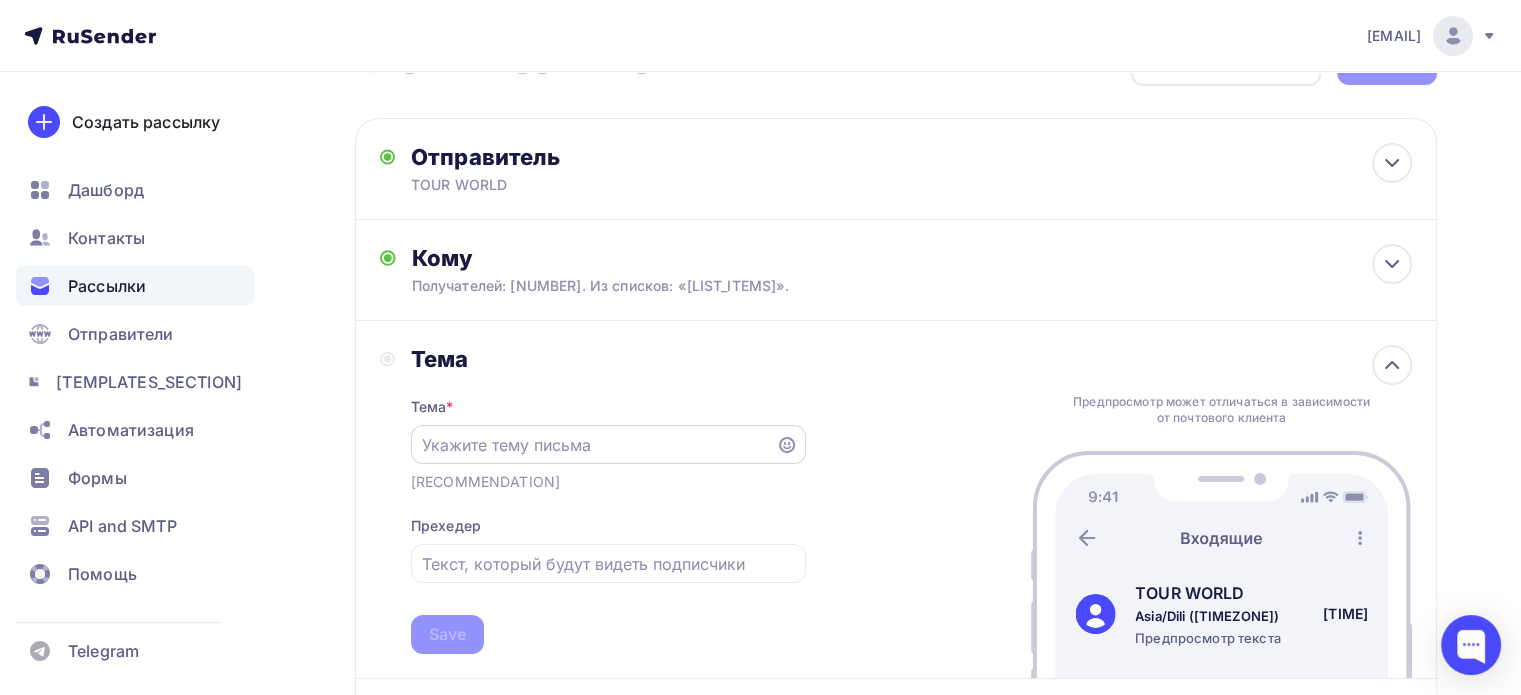click at bounding box center (593, 445) 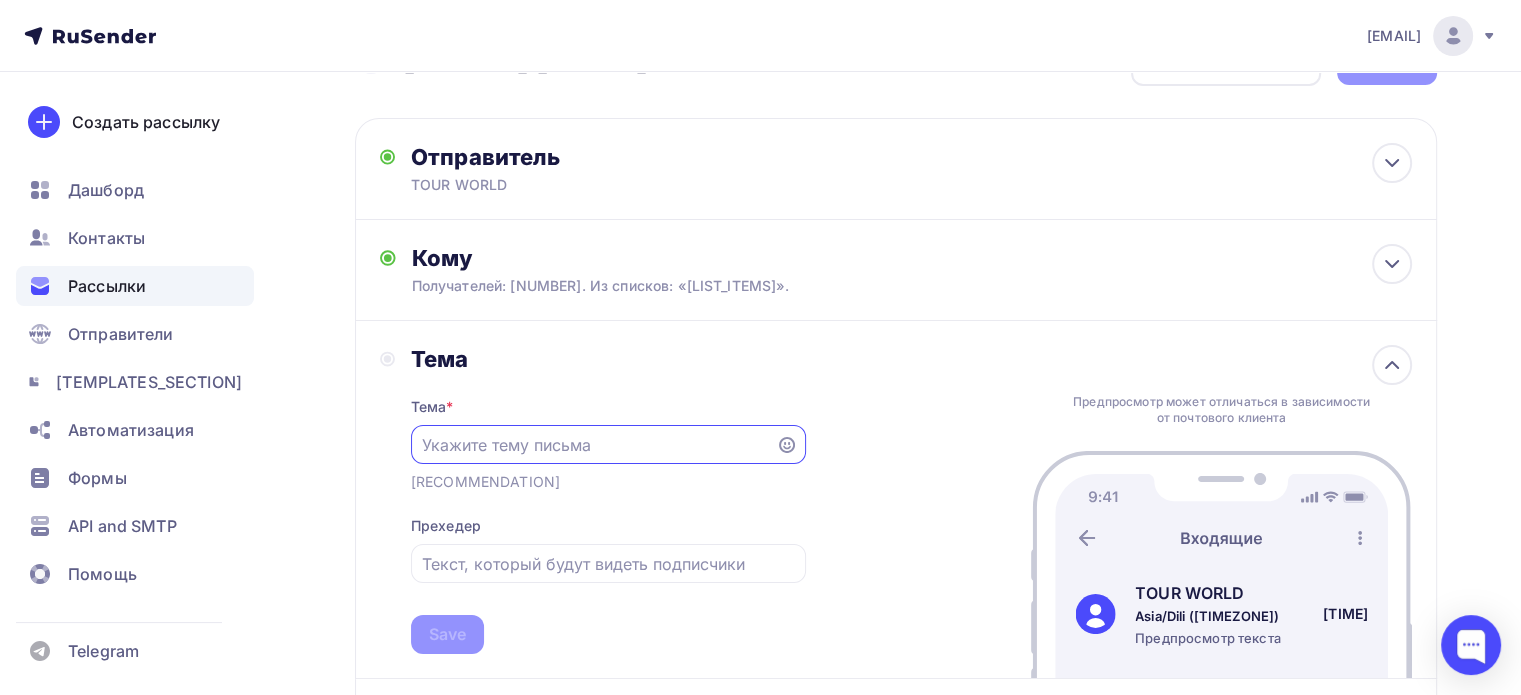 paste on "Лето в самом разгаре — и впереди лучшие йога-туры августа" 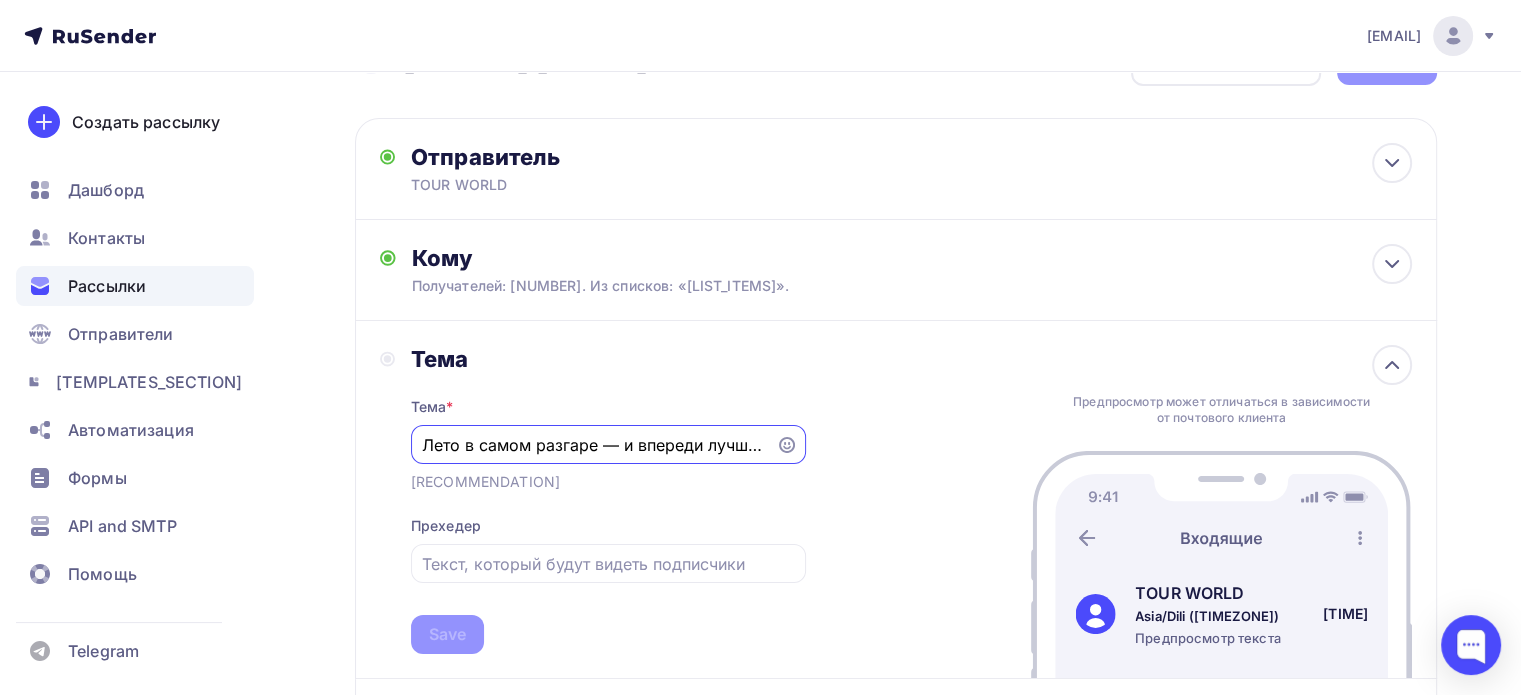 scroll, scrollTop: 0, scrollLeft: 150, axis: horizontal 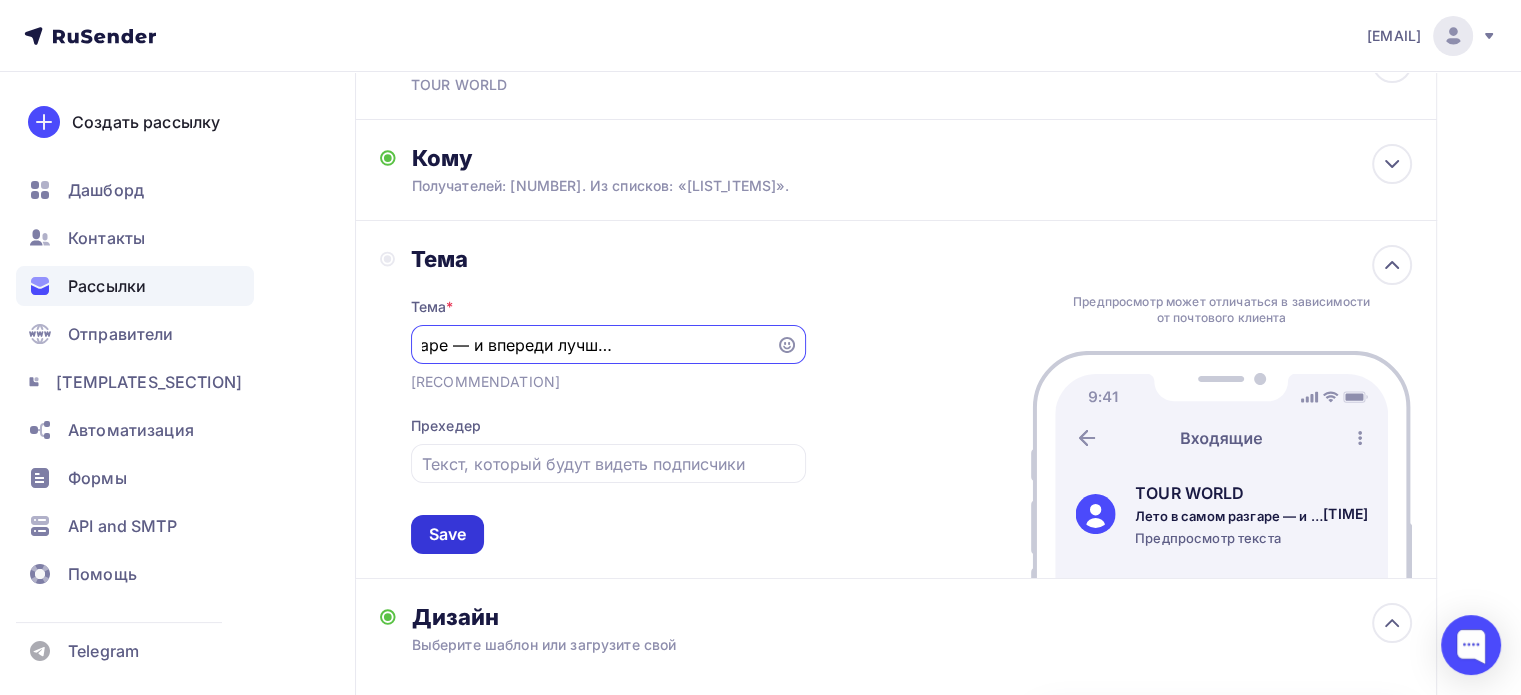 type on "Лето в самом разгаре — и впереди лучшие йога-туры августа" 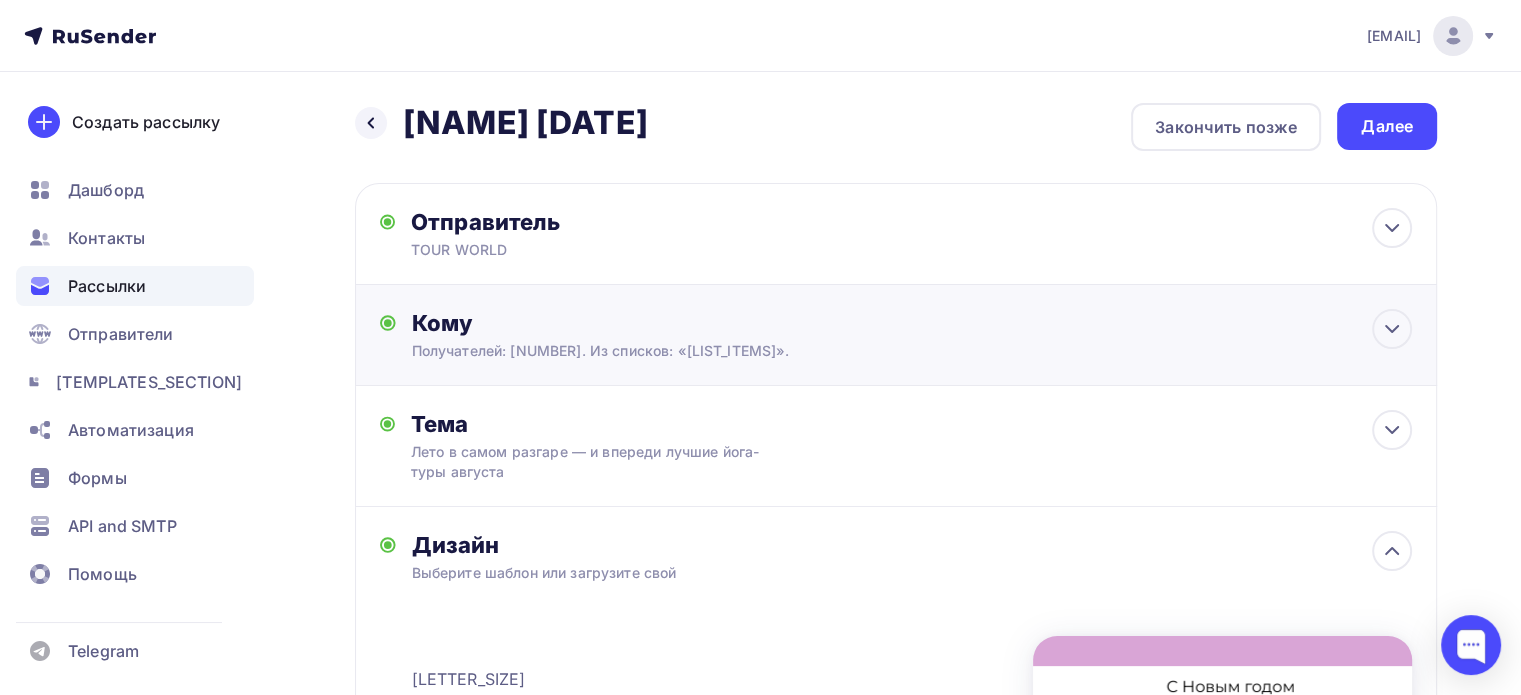 scroll, scrollTop: 0, scrollLeft: 0, axis: both 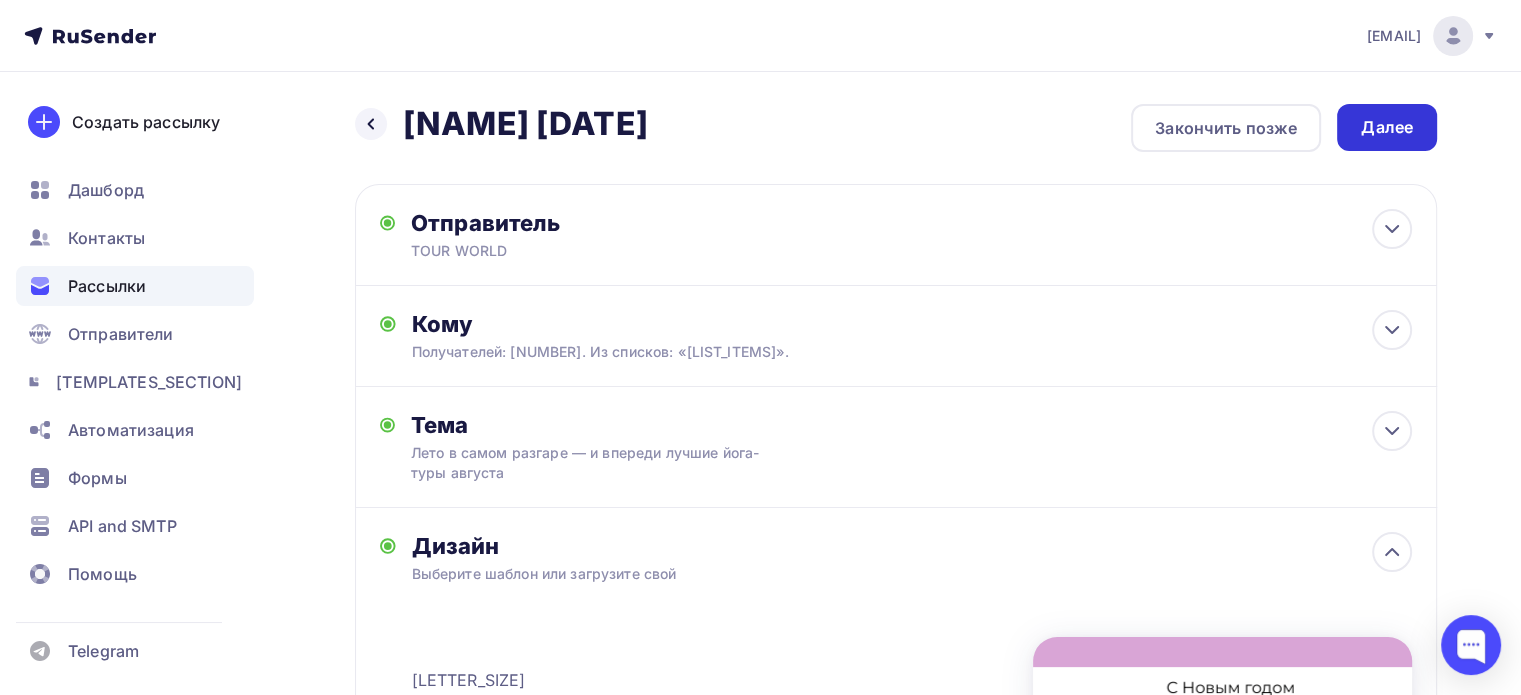 click on "Далее" at bounding box center (1387, 127) 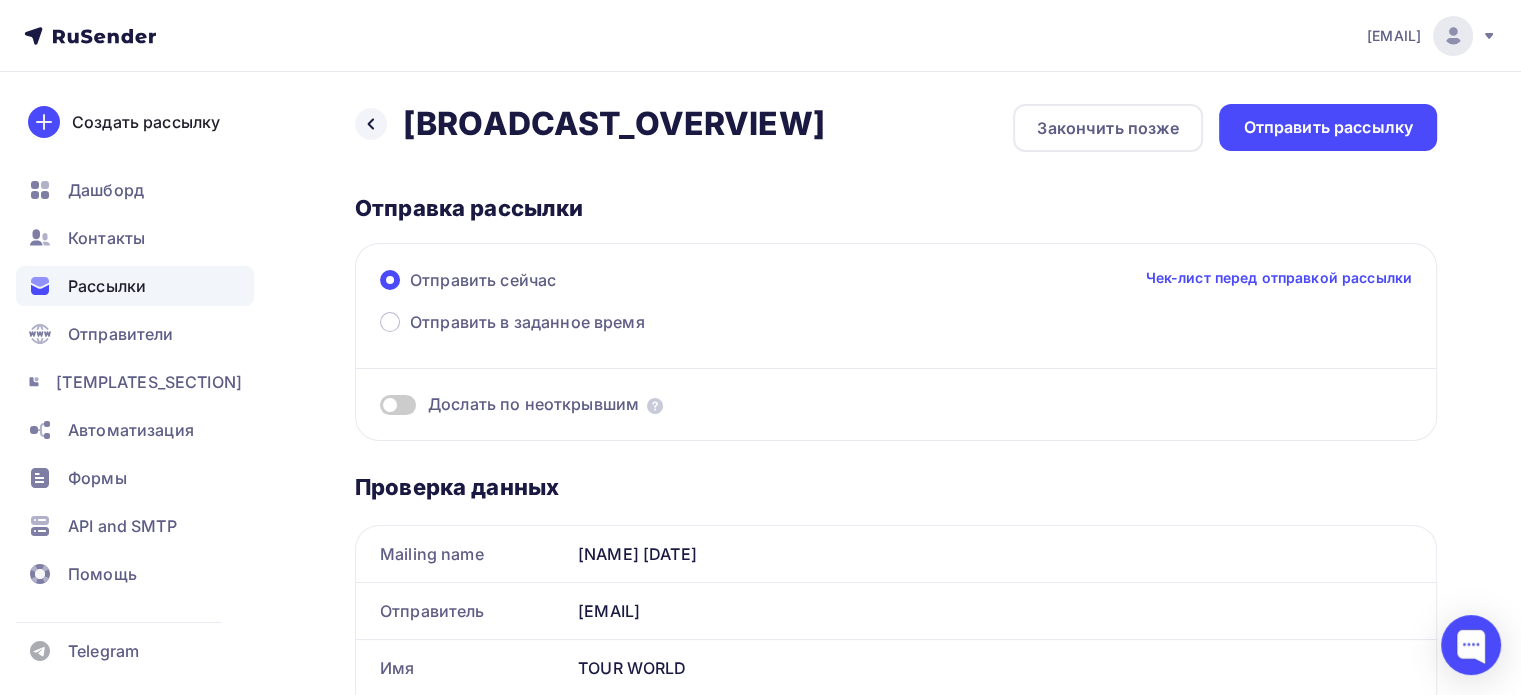 scroll, scrollTop: 100, scrollLeft: 0, axis: vertical 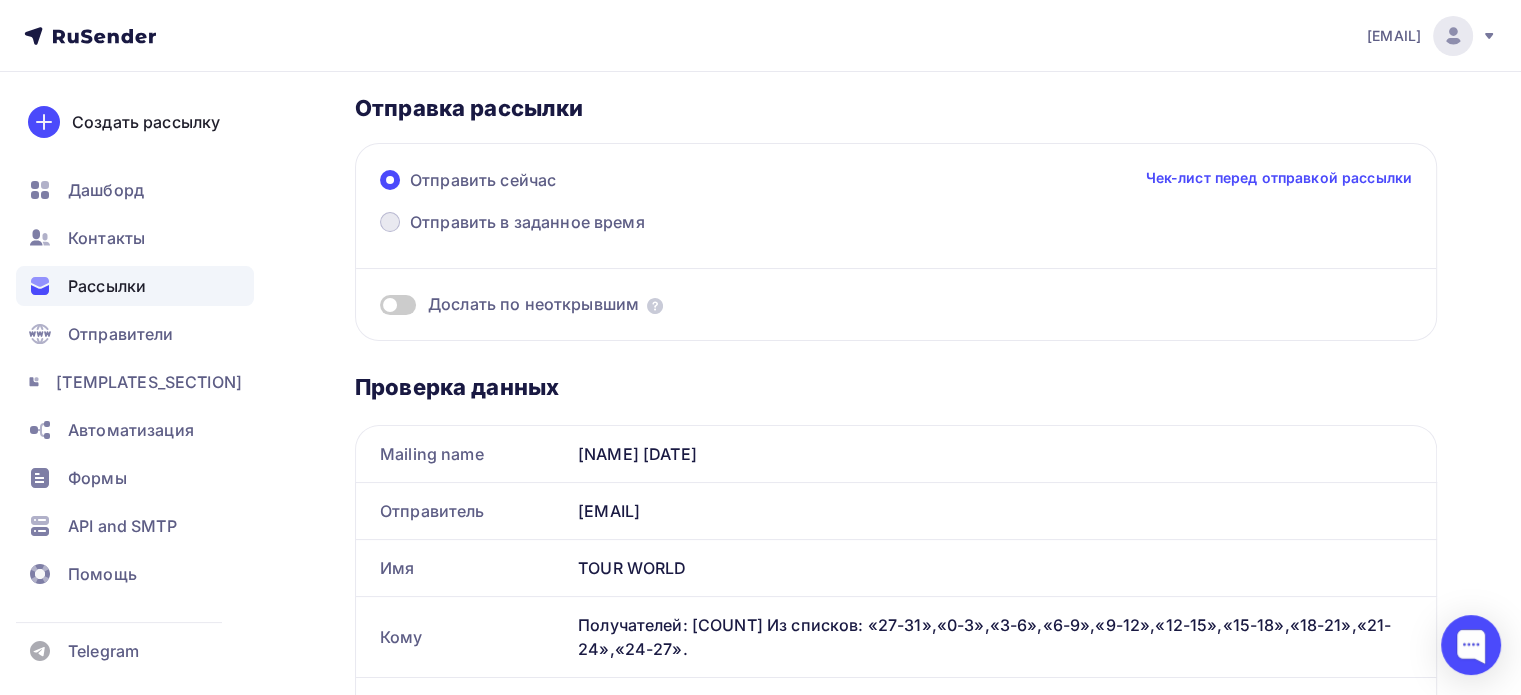 click at bounding box center (390, 180) 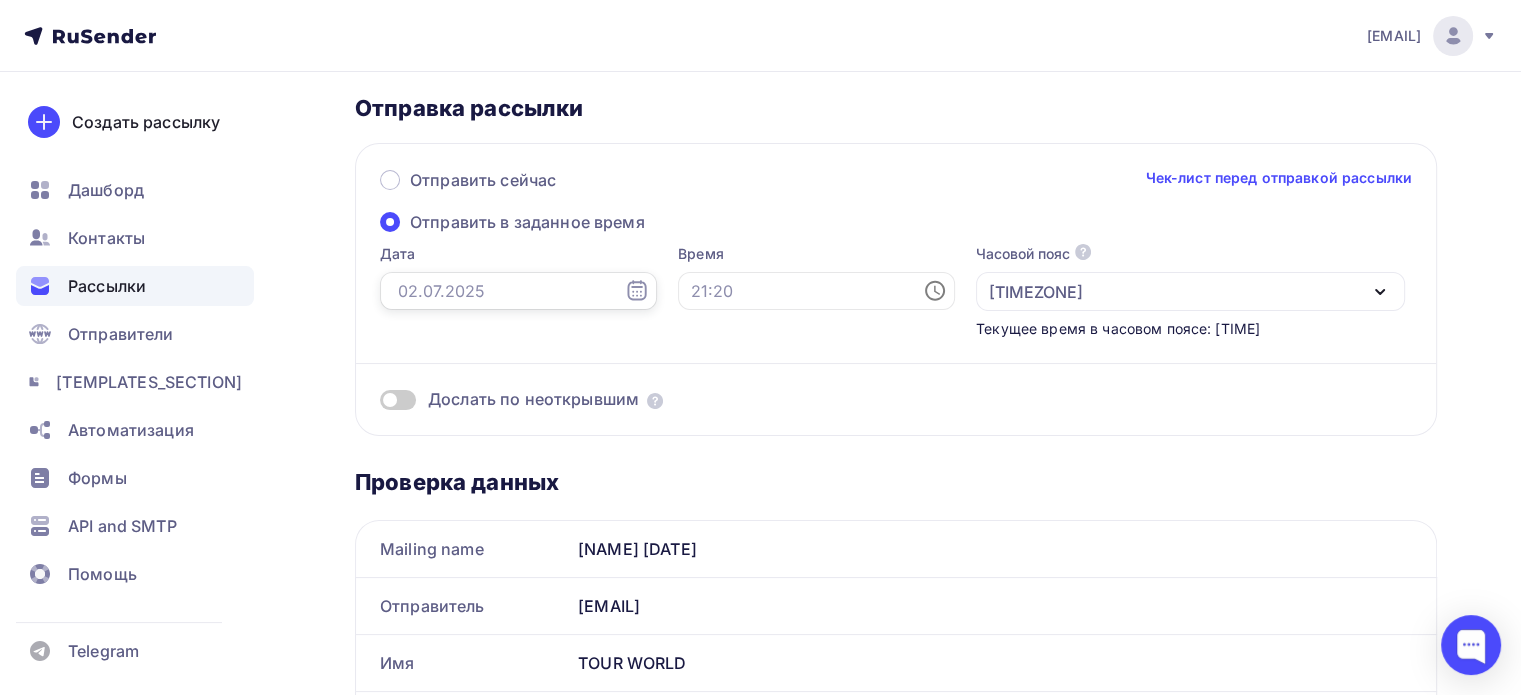 click at bounding box center [518, 291] 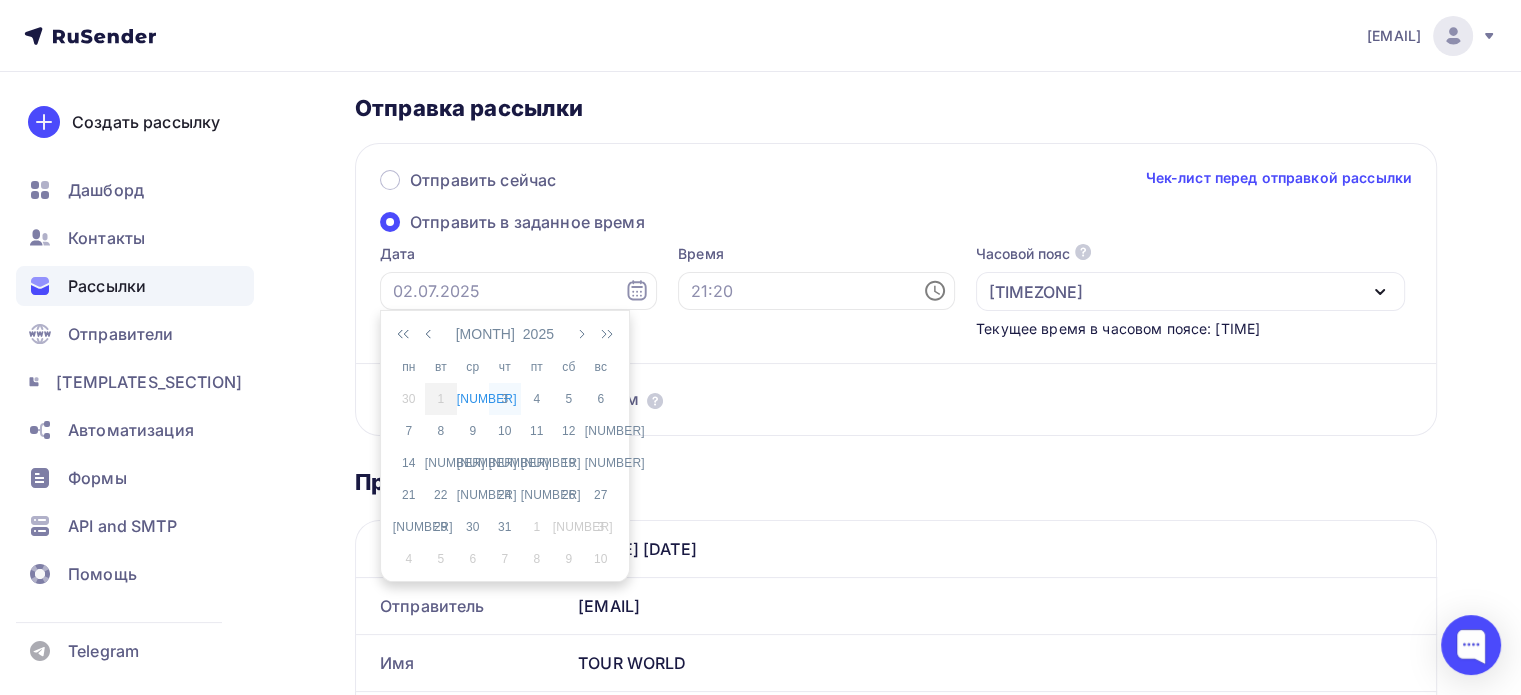 click on "3" at bounding box center [409, 399] 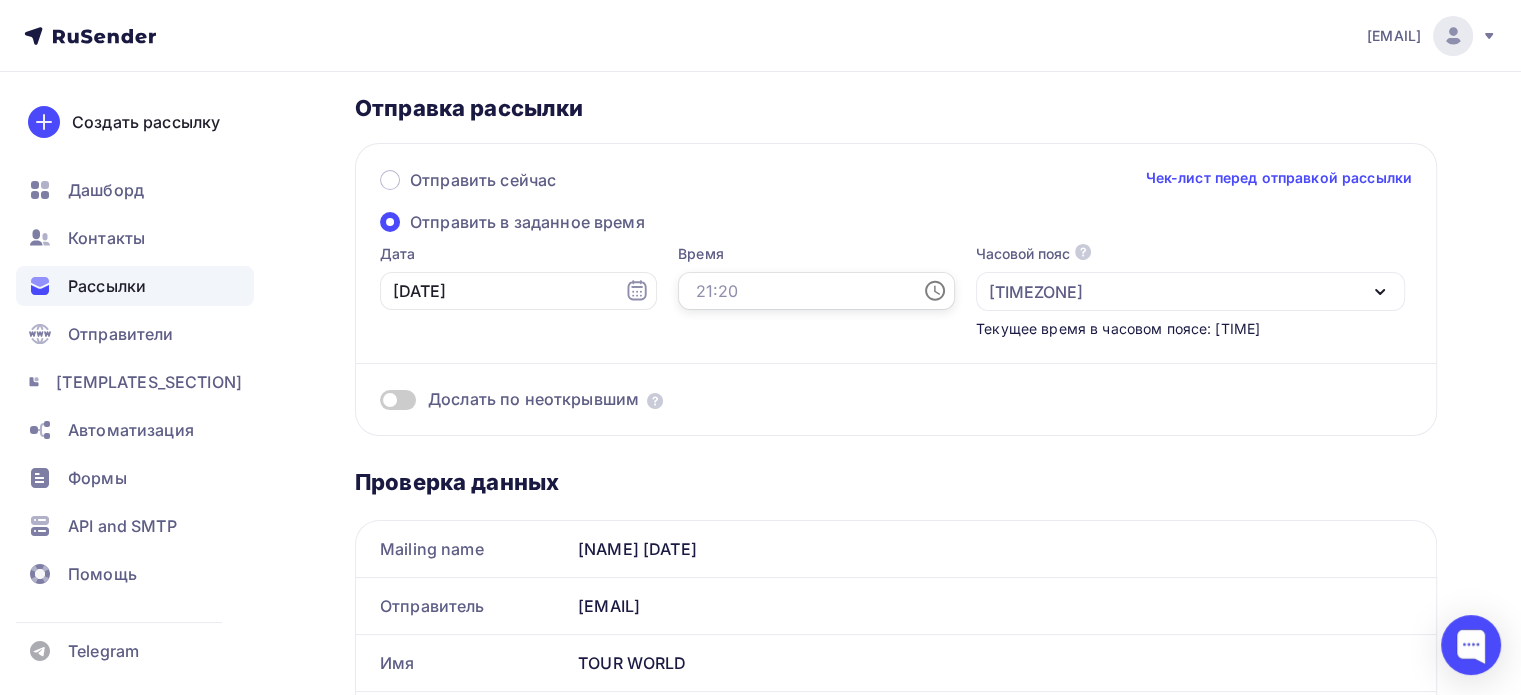 click at bounding box center [816, 291] 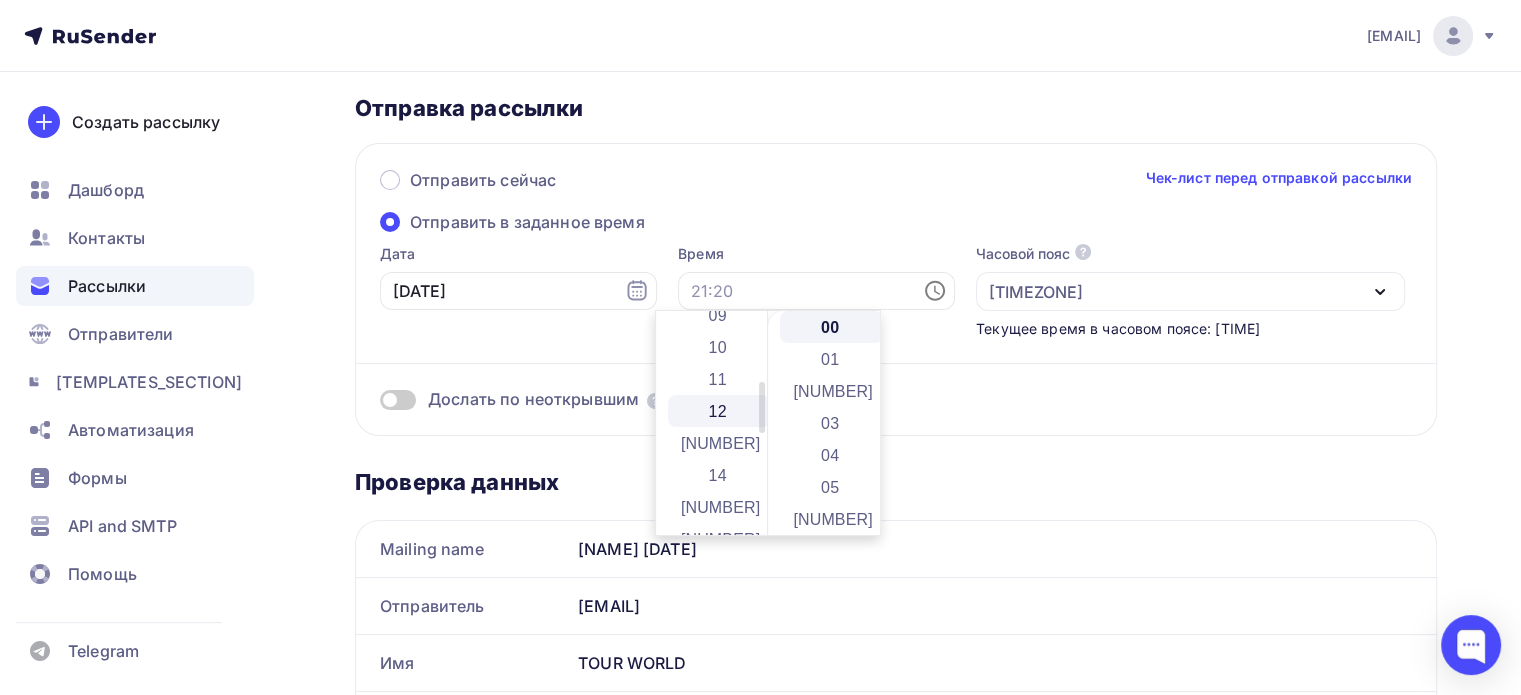 click on "12" at bounding box center (719, 411) 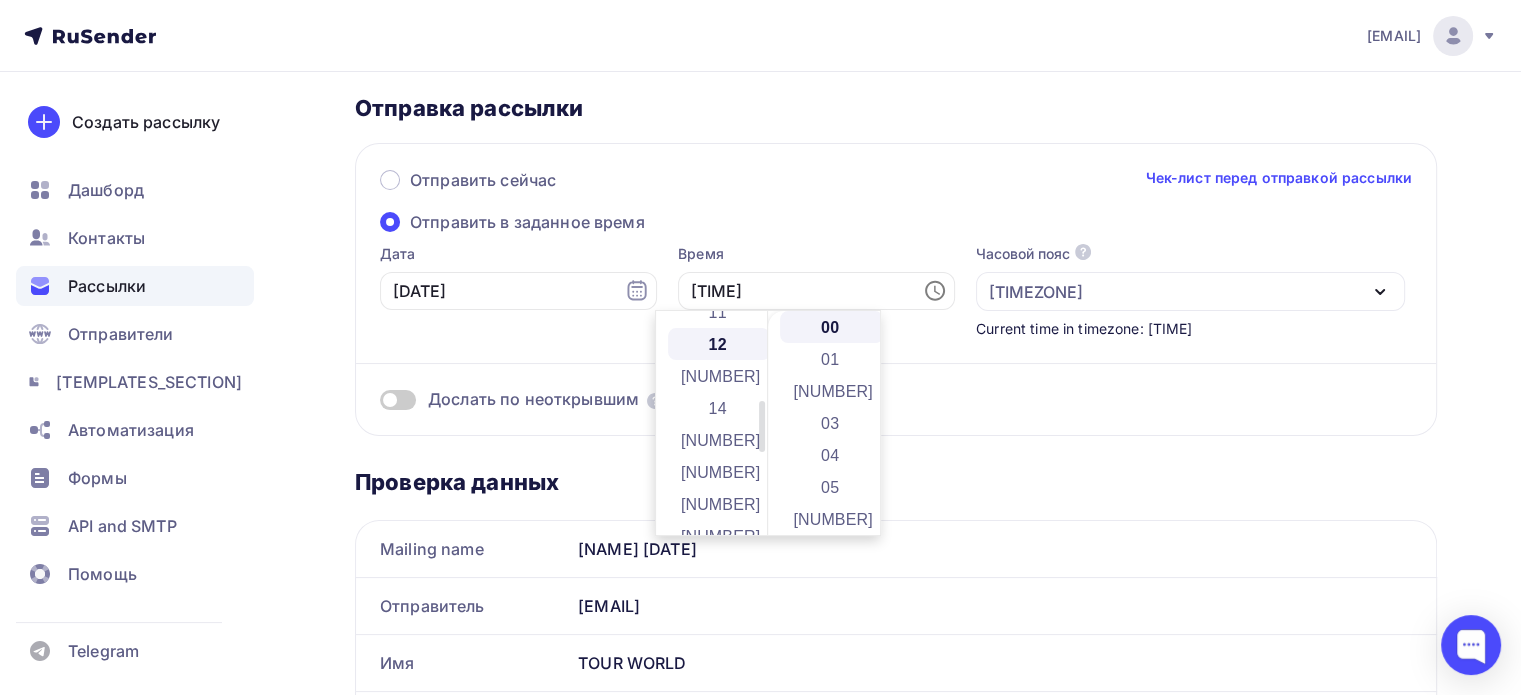 scroll, scrollTop: 384, scrollLeft: 0, axis: vertical 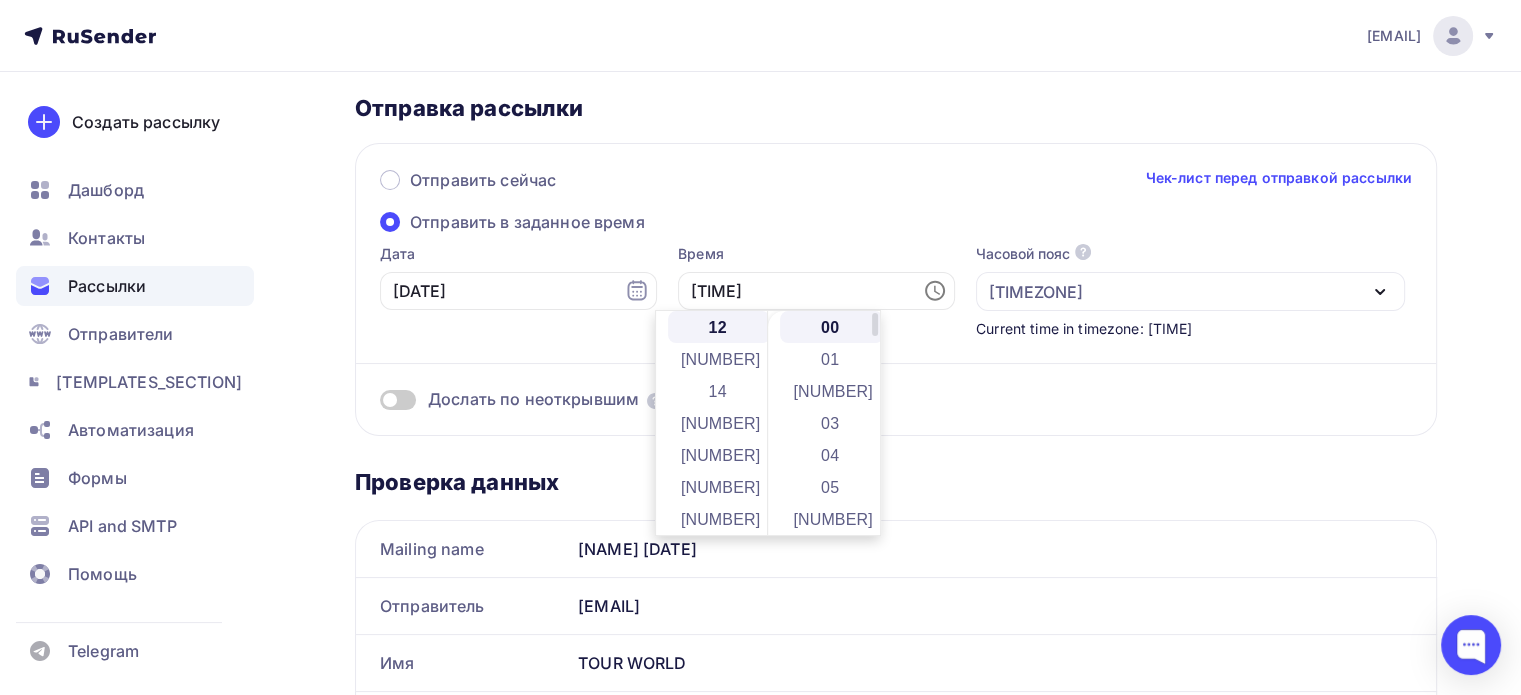 click on "00" at bounding box center (831, 327) 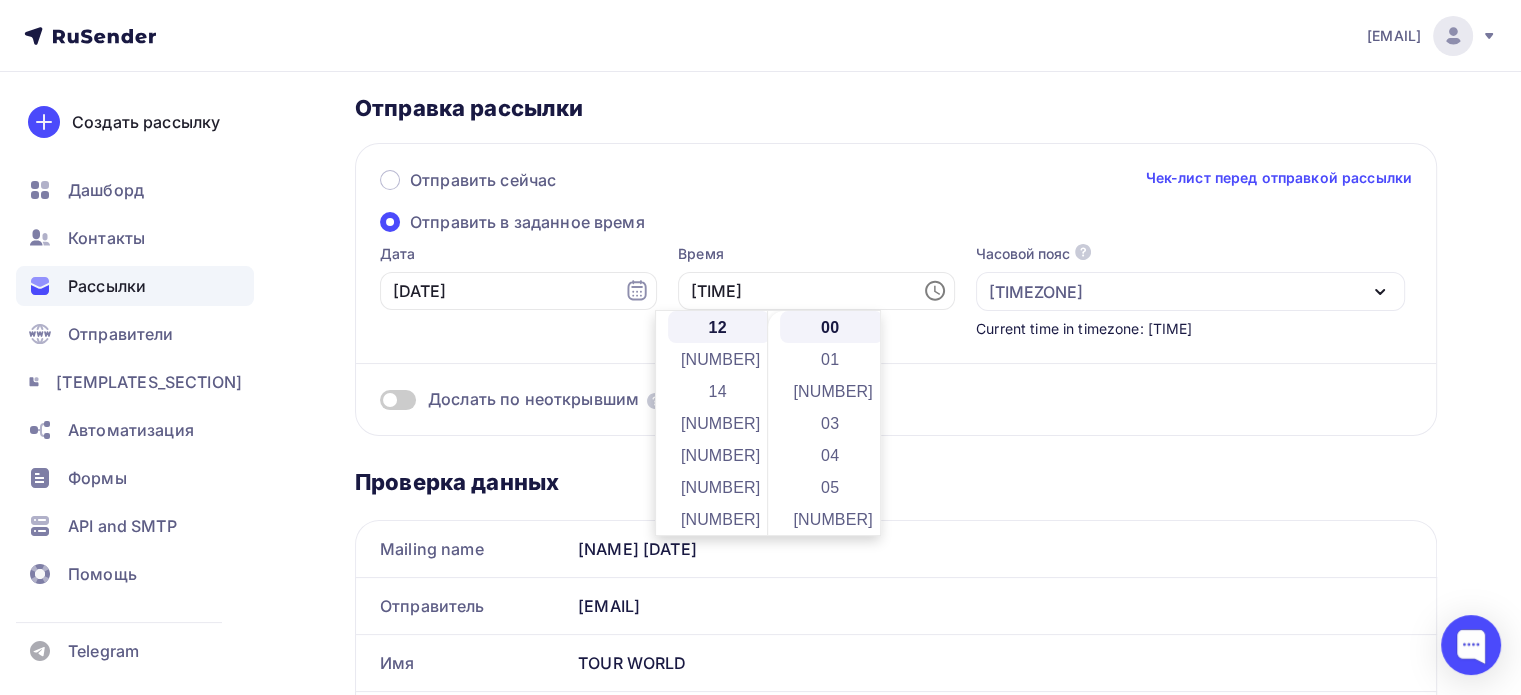 click on "Отправить сейчас
Чек-лист перед отправкой рассылки
Отправить в заданное время
Дата   [DATE]   Время   [TIME]
Часовой пояс
По умолчанию используется часовой пояс из настроек вашего акаунта
[TIMEZONE]
[TIMEZONE]           [TIMEZONE]           [TIMEZONE]           [TIMEZONE]           [TIMEZONE]           [TIMEZONE]           [TIMEZONE]           [TIMEZONE]           [TIMEZONE]           [TIMEZONE]           [TIMEZONE]           [TIMEZONE]           [TIMEZONE]           [TIMEZONE]           [TIMEZONE]           [TIMEZONE]" at bounding box center [896, 289] 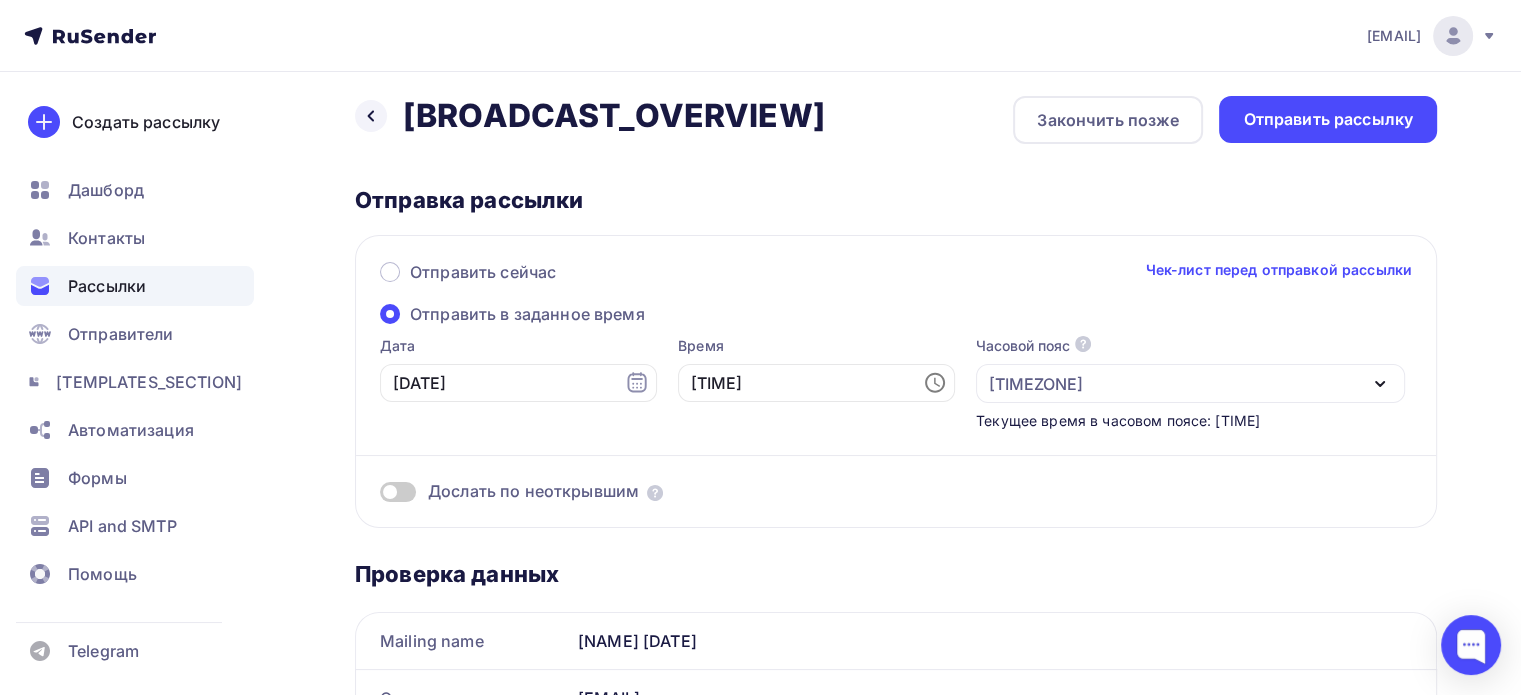 scroll, scrollTop: 0, scrollLeft: 0, axis: both 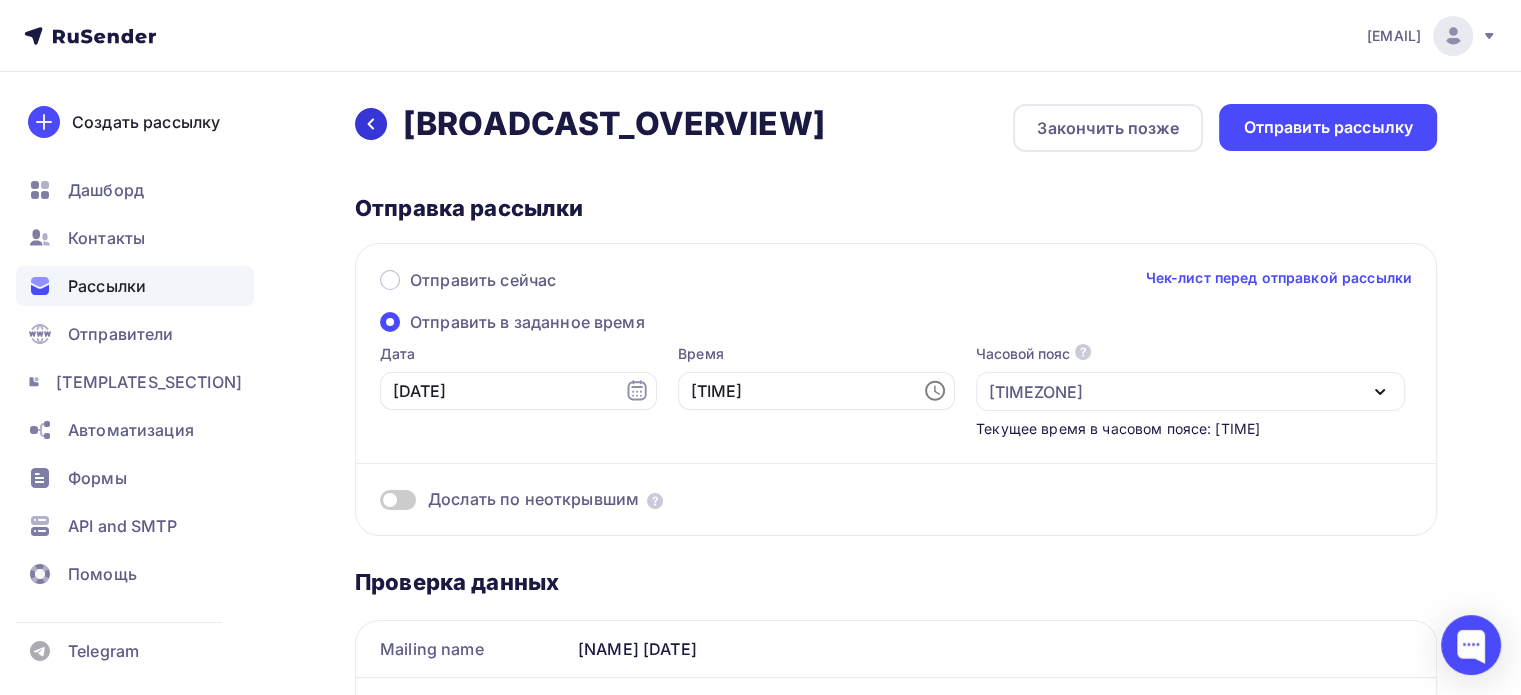click at bounding box center [371, 124] 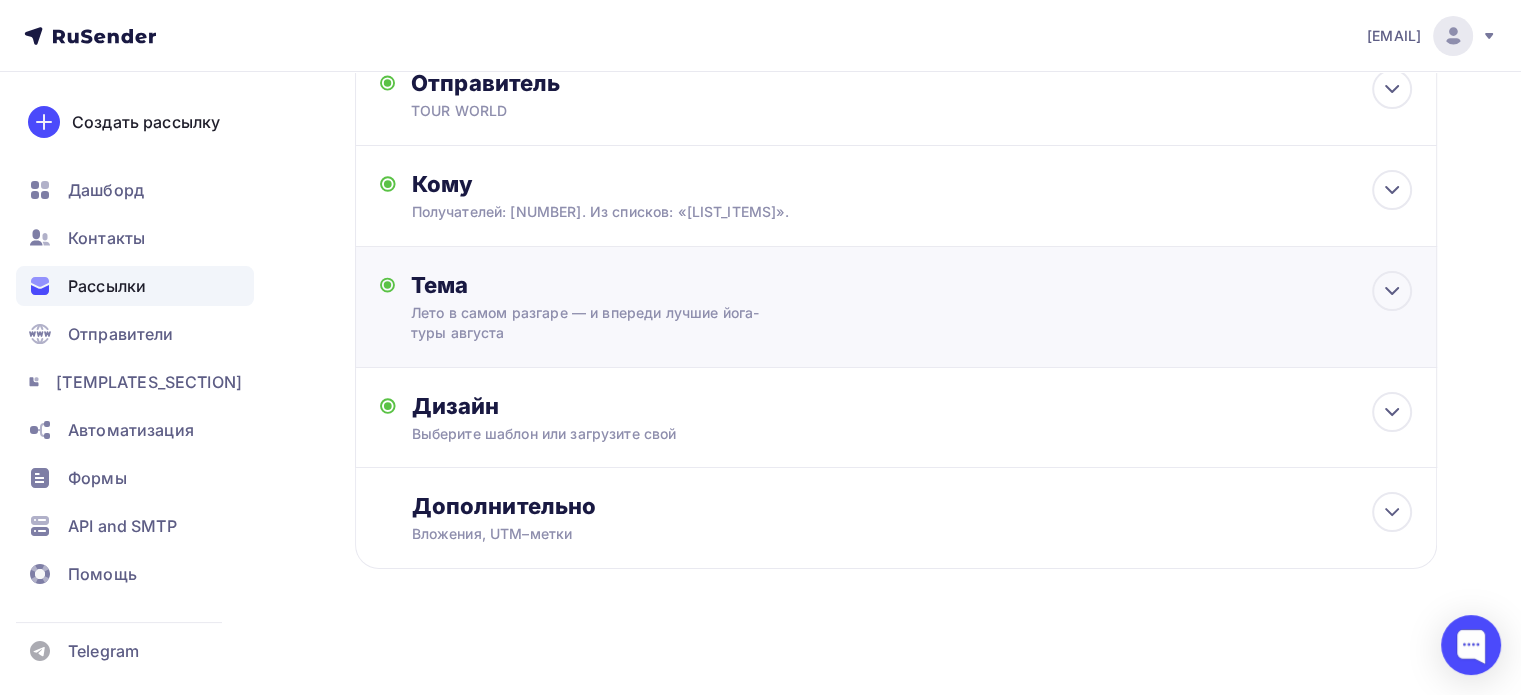 scroll, scrollTop: 140, scrollLeft: 0, axis: vertical 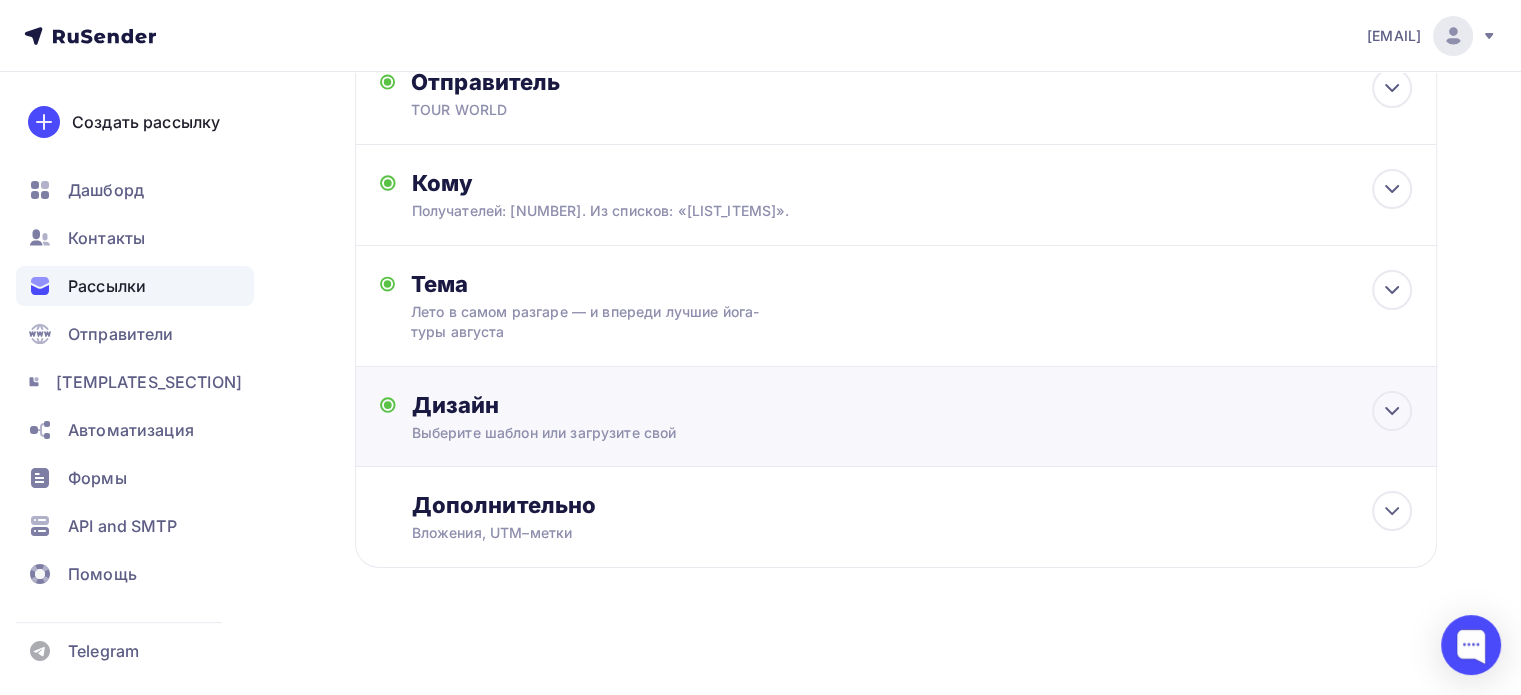 click on "Выберите шаблон или загрузите свой" at bounding box center [606, 110] 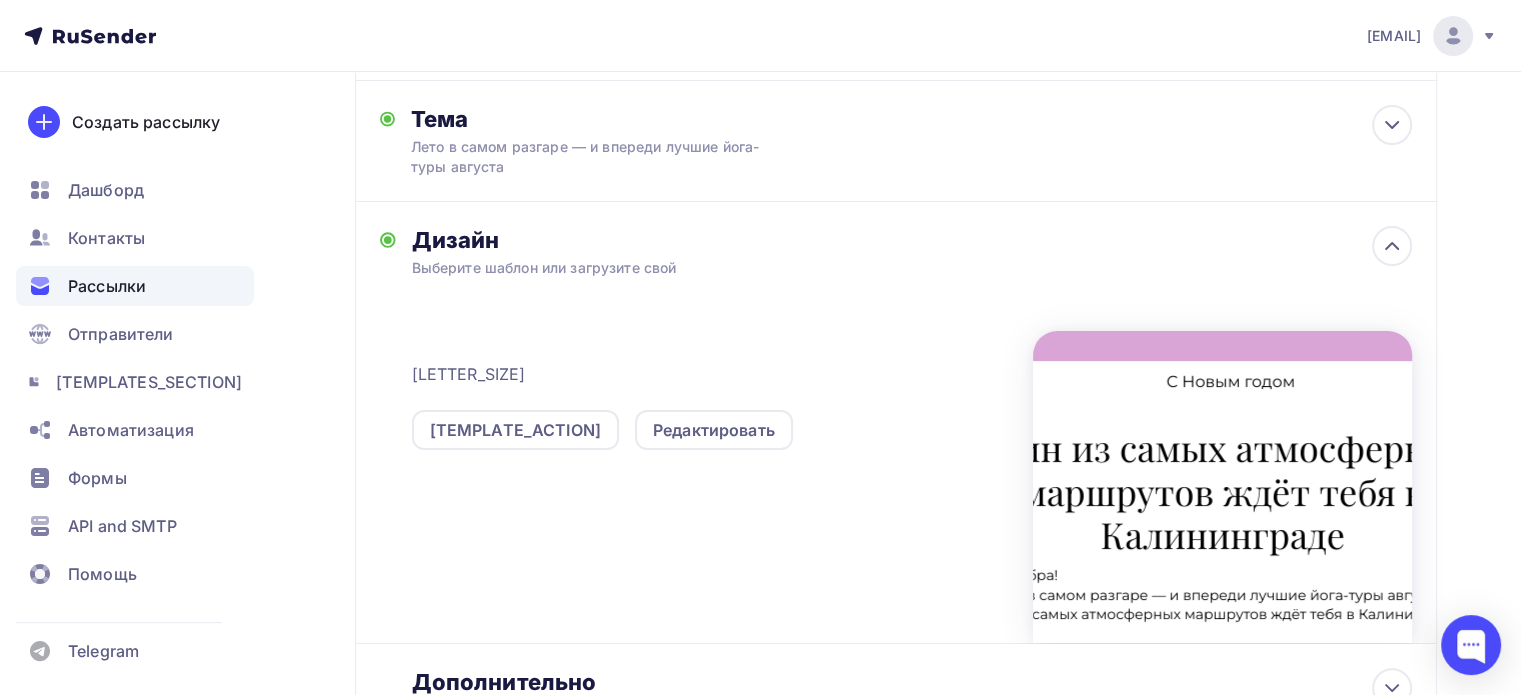 scroll, scrollTop: 340, scrollLeft: 0, axis: vertical 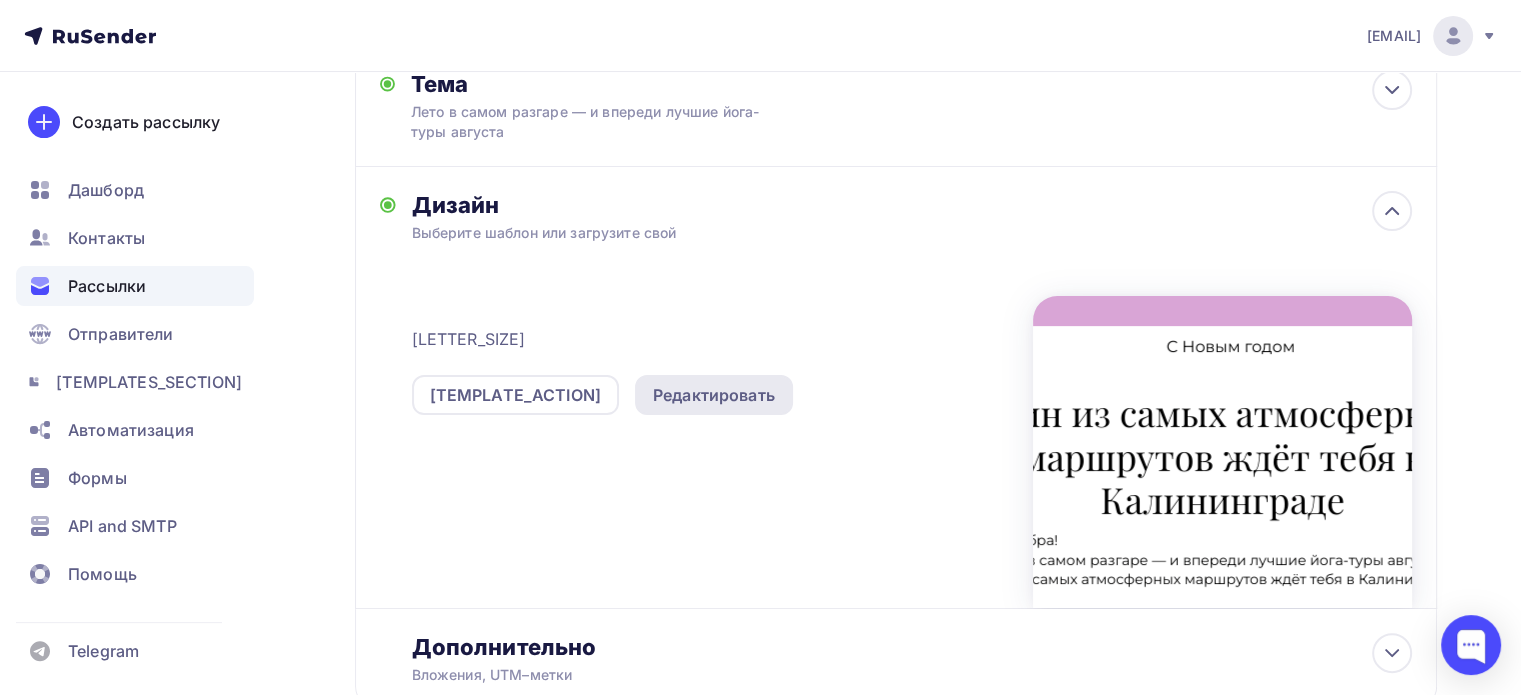 click on "Редактировать" at bounding box center [714, 395] 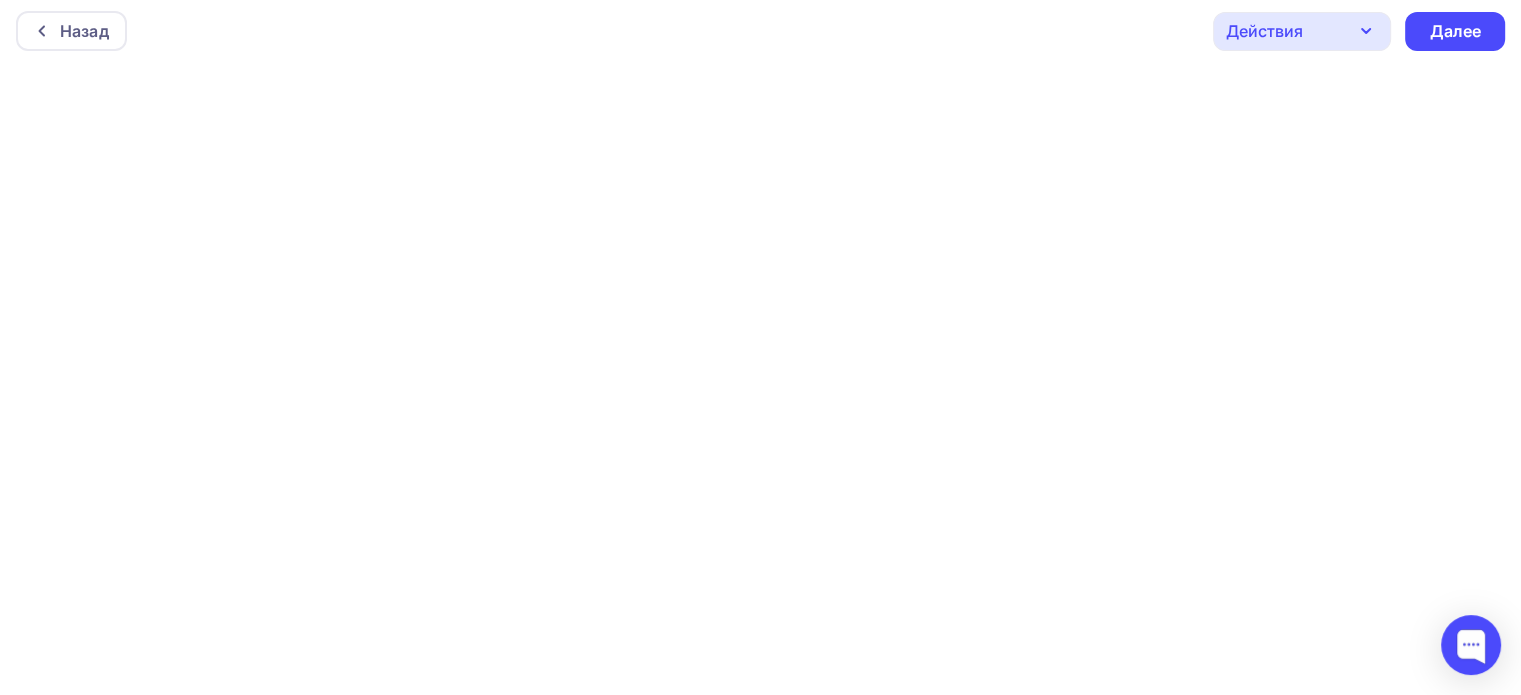 scroll, scrollTop: 0, scrollLeft: 0, axis: both 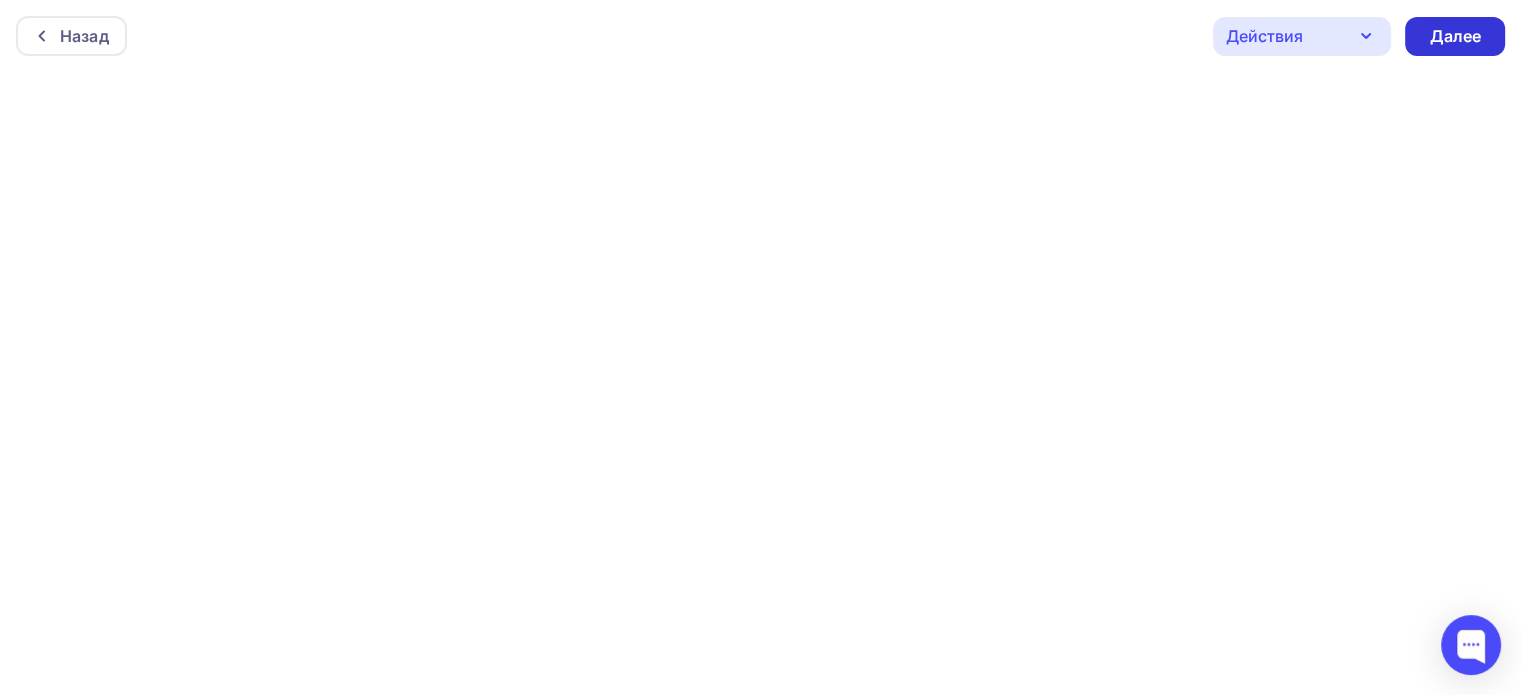 click on "Далее" at bounding box center (1455, 36) 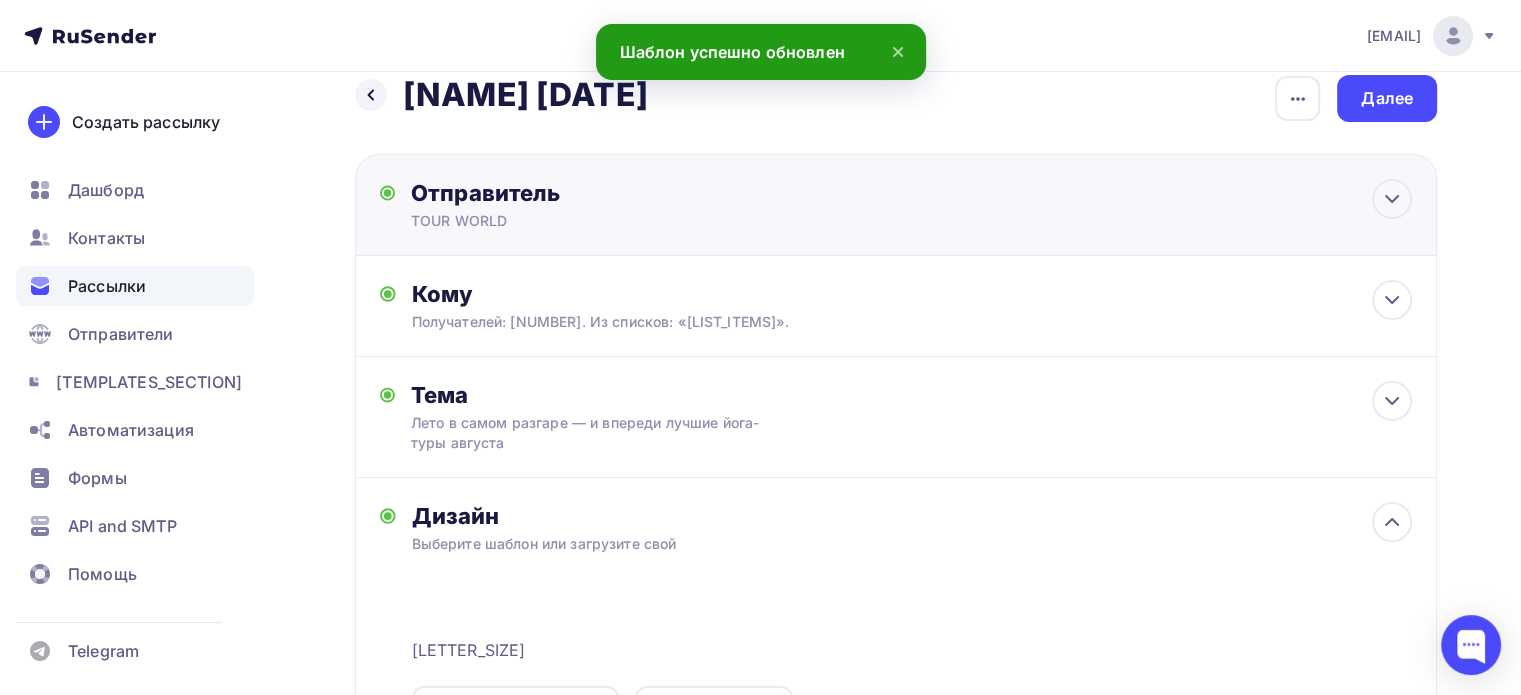 scroll, scrollTop: 0, scrollLeft: 0, axis: both 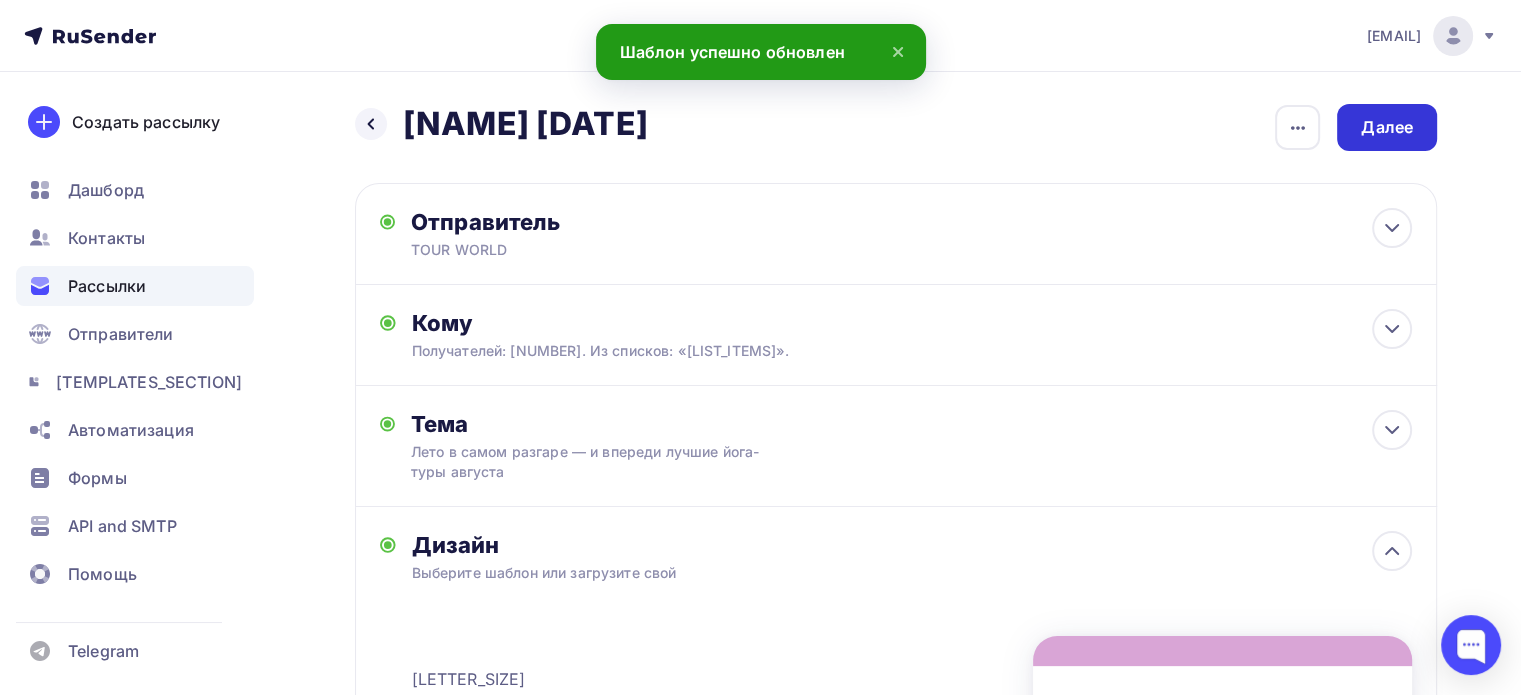 click on "Далее" at bounding box center (1387, 127) 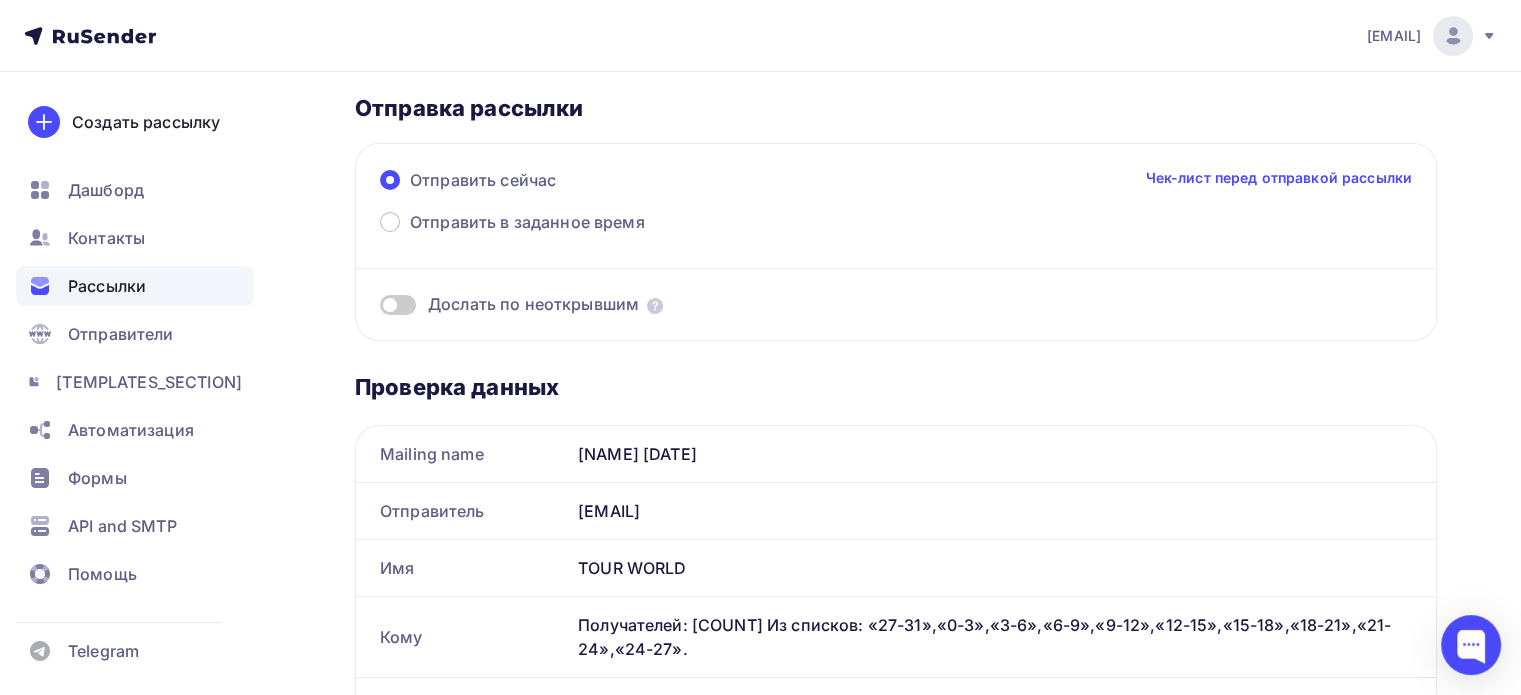 scroll, scrollTop: 60, scrollLeft: 0, axis: vertical 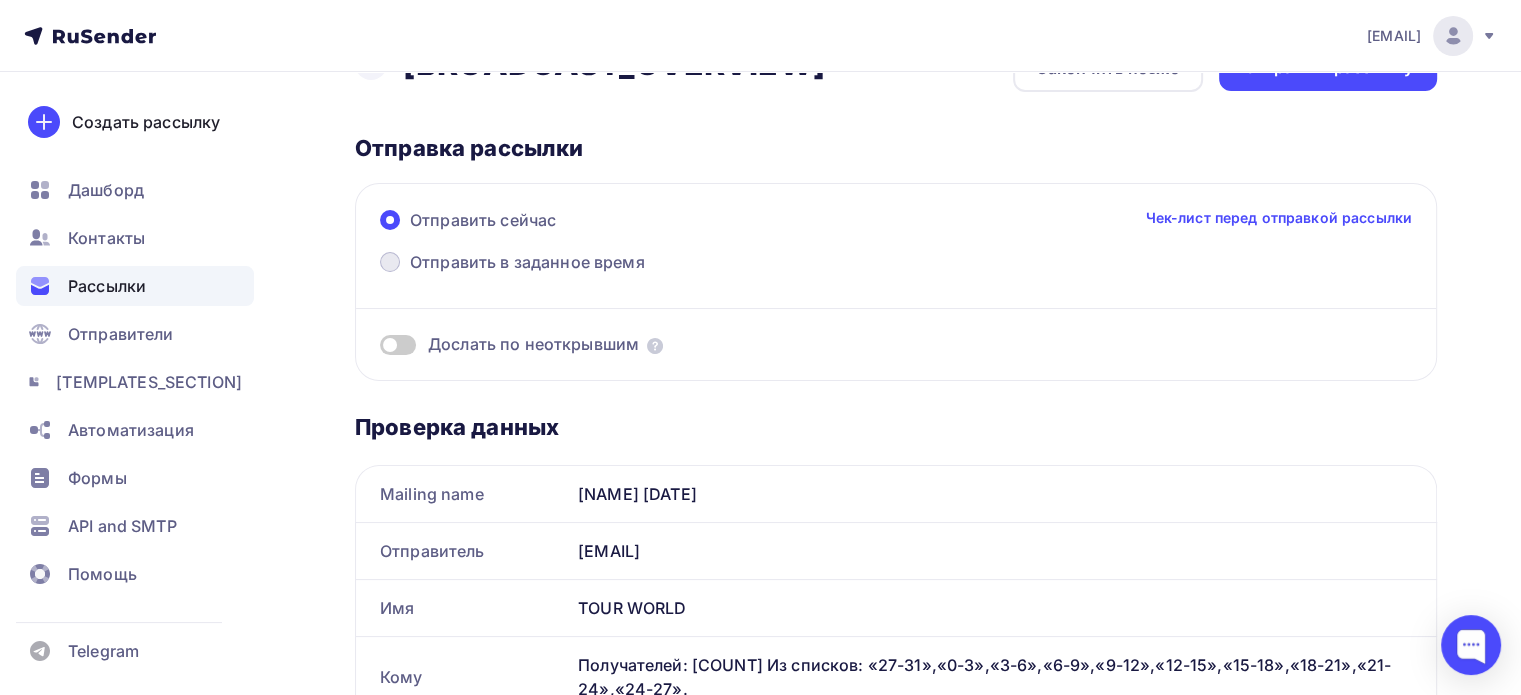click at bounding box center (390, 220) 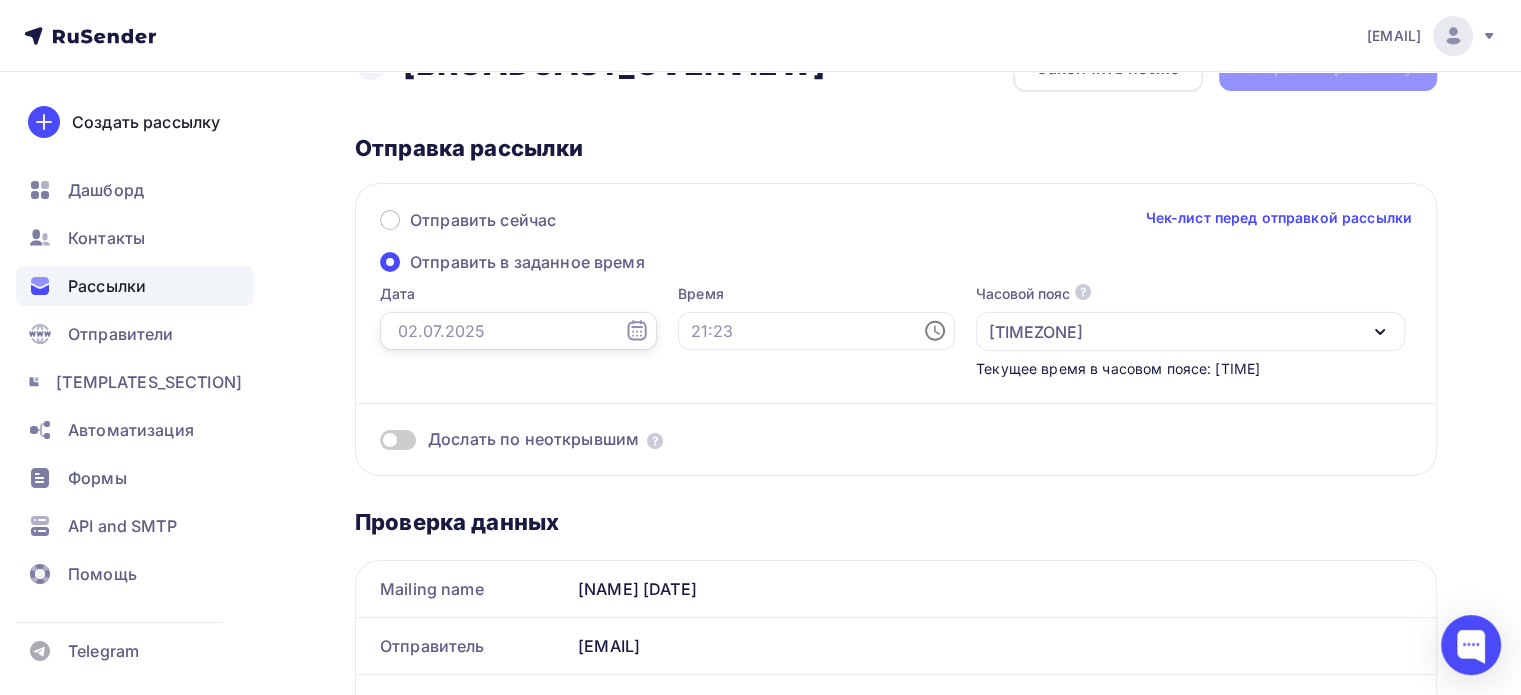 click at bounding box center [518, 331] 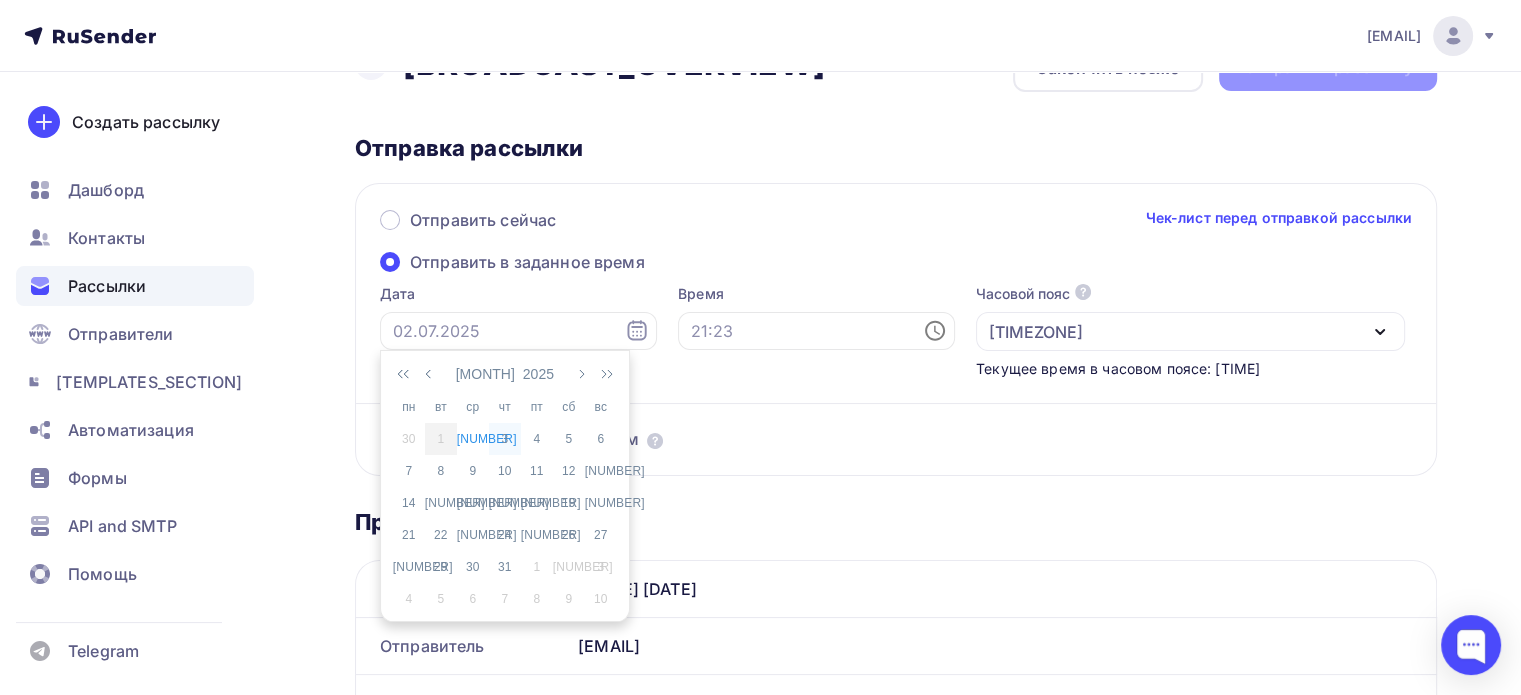 click on "3" at bounding box center (409, 439) 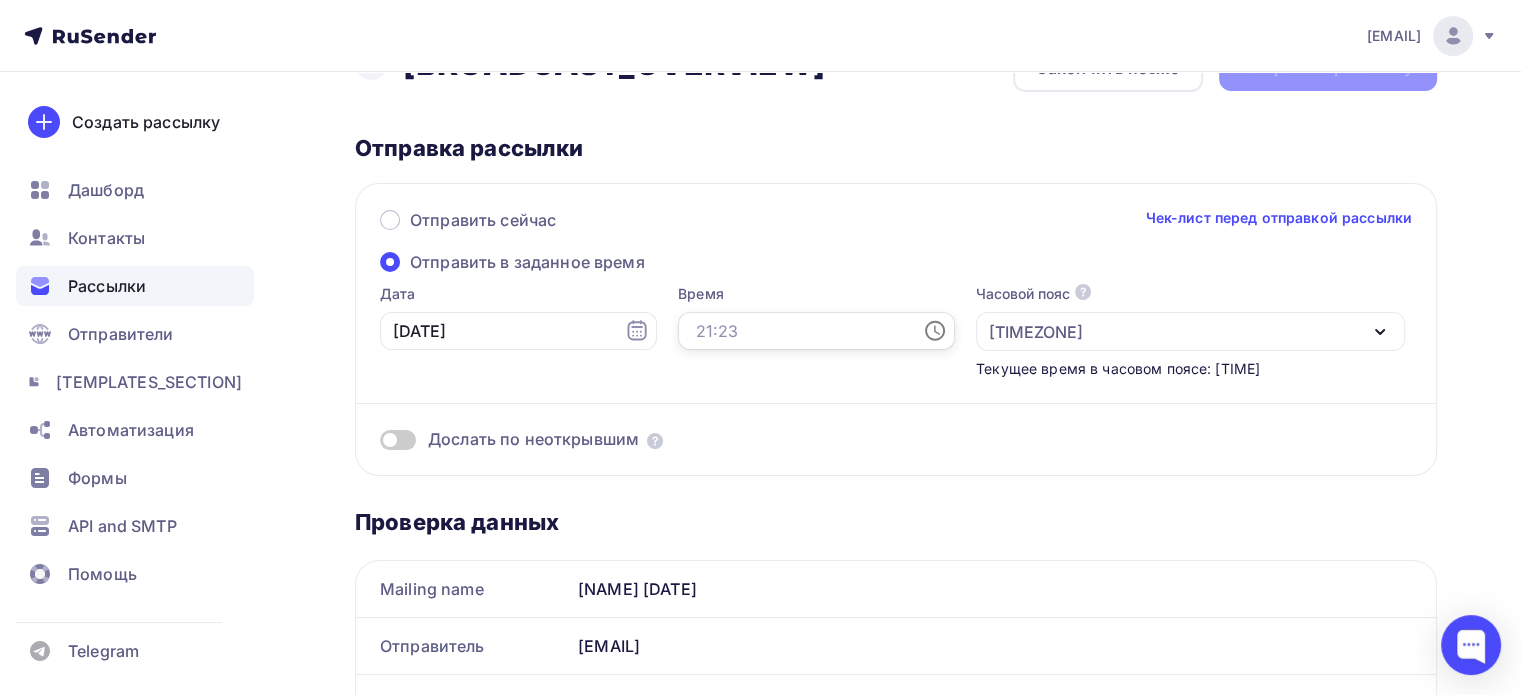 click at bounding box center (816, 331) 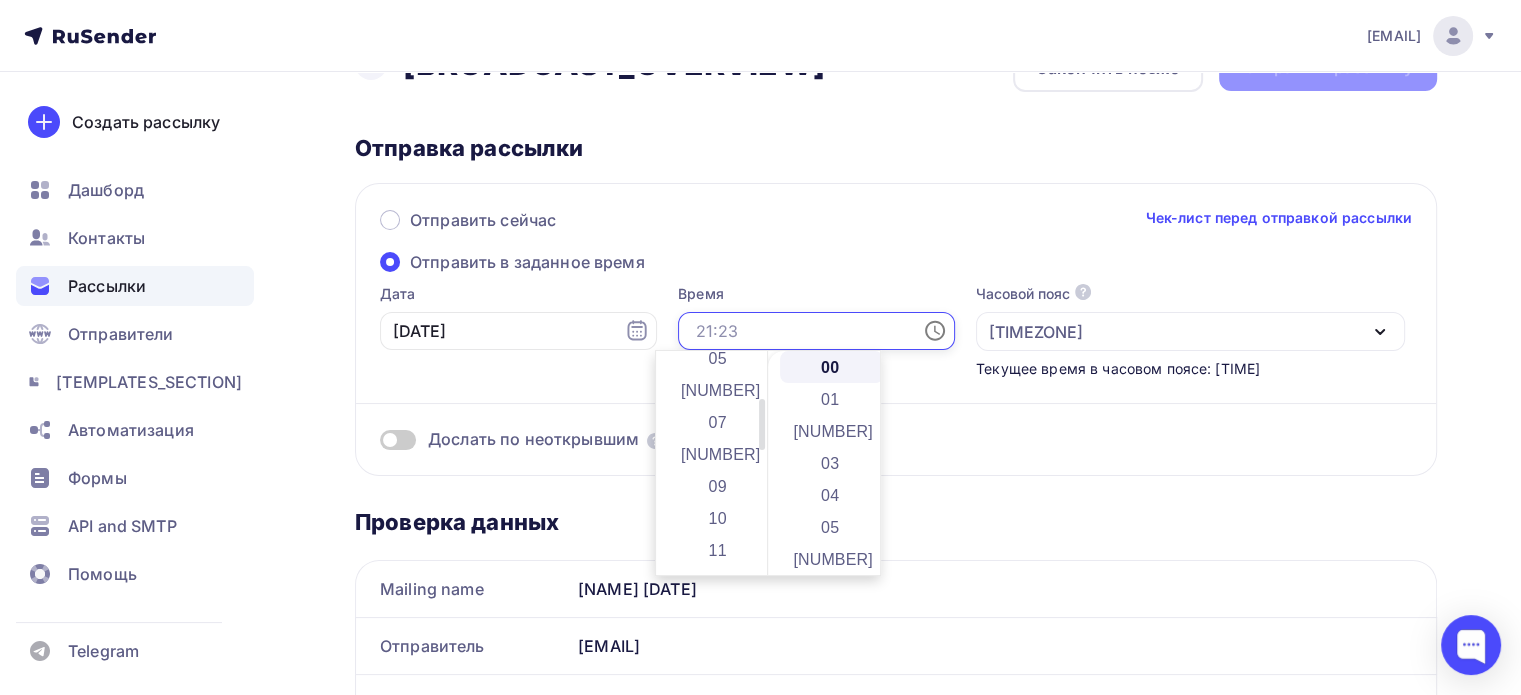 scroll, scrollTop: 200, scrollLeft: 0, axis: vertical 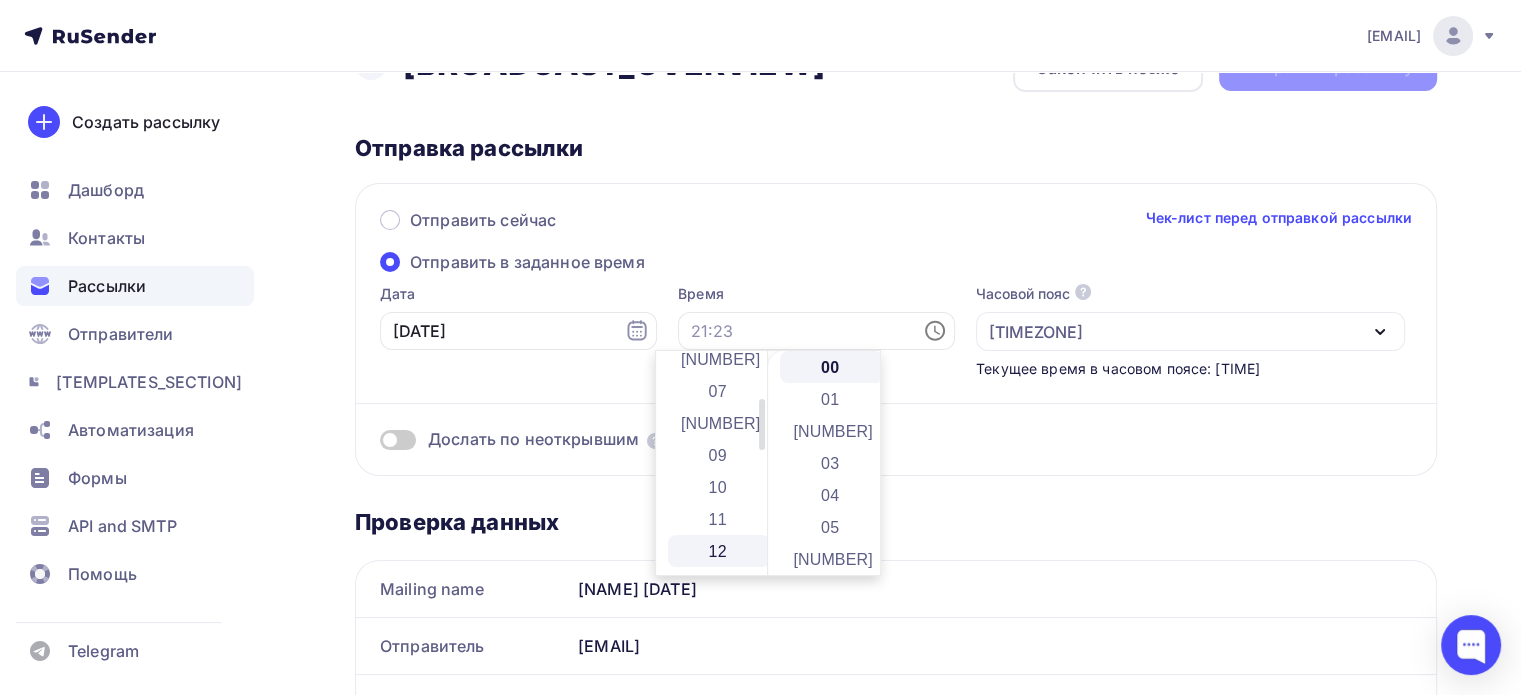 click on "12" at bounding box center [719, 551] 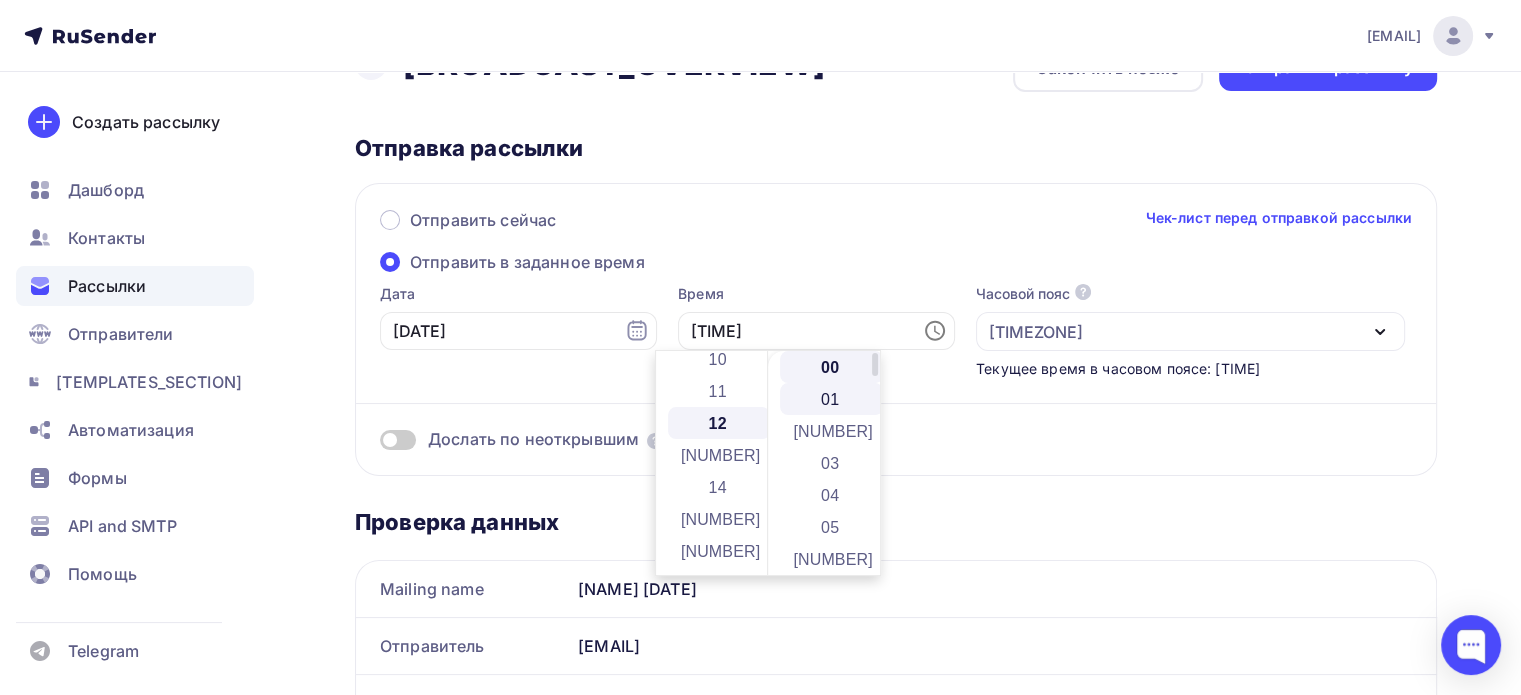 scroll, scrollTop: 384, scrollLeft: 0, axis: vertical 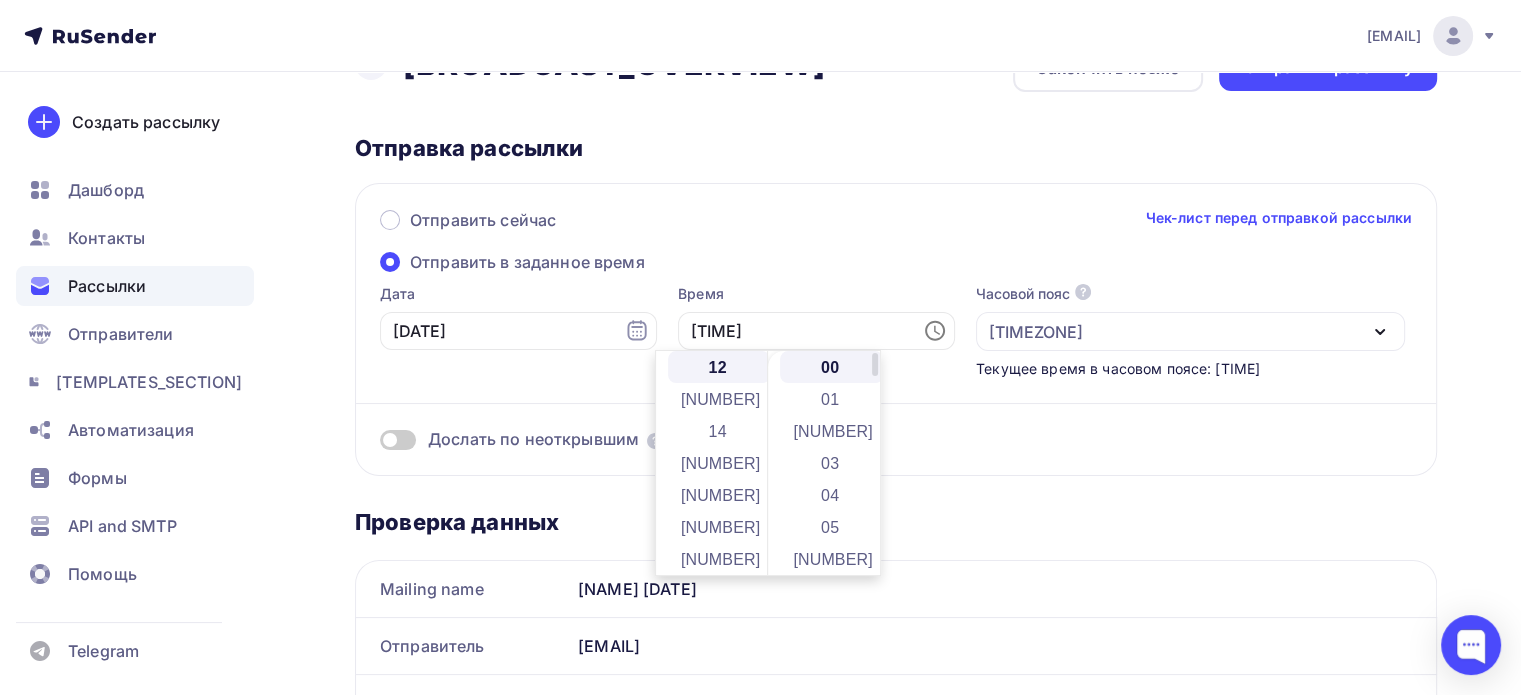 click on "00" at bounding box center [831, 367] 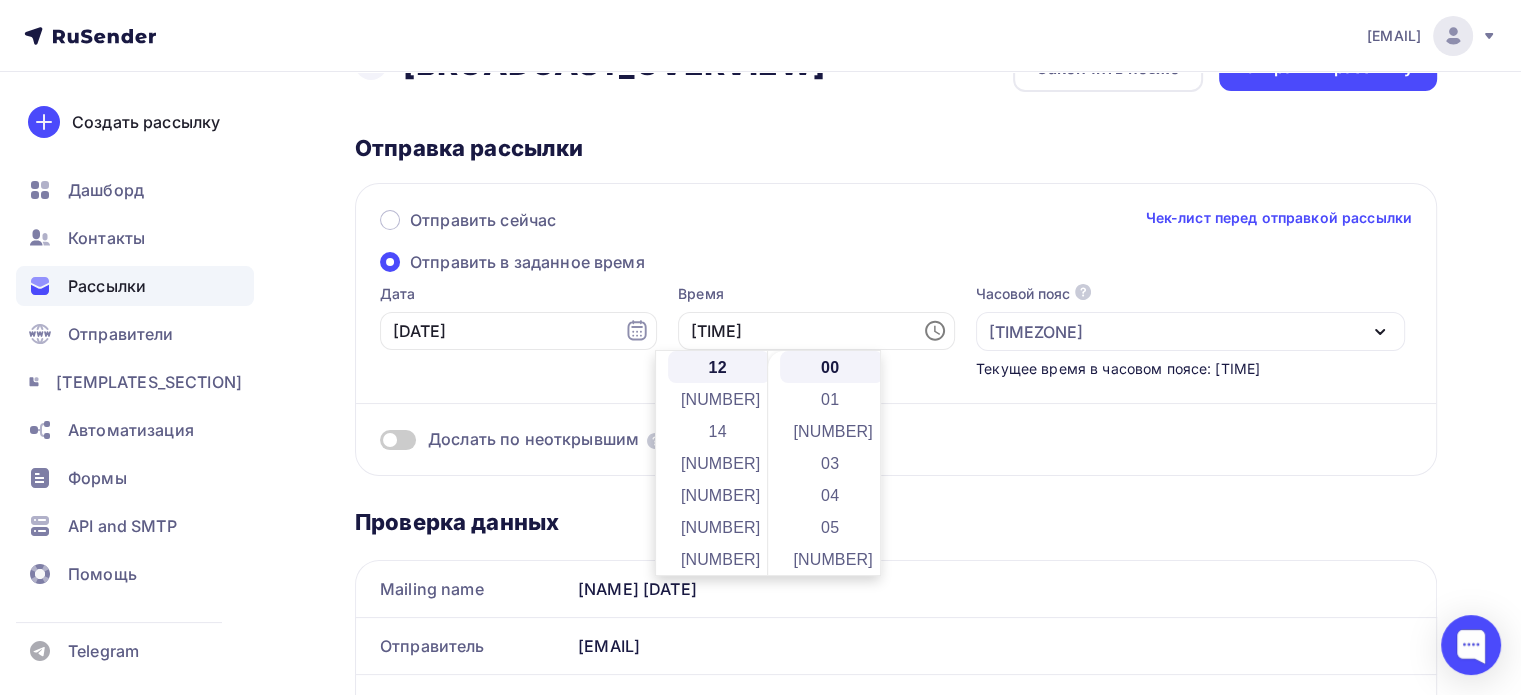 click on "Отправить сейчас
Чек-лист перед отправкой рассылки" at bounding box center [896, 229] 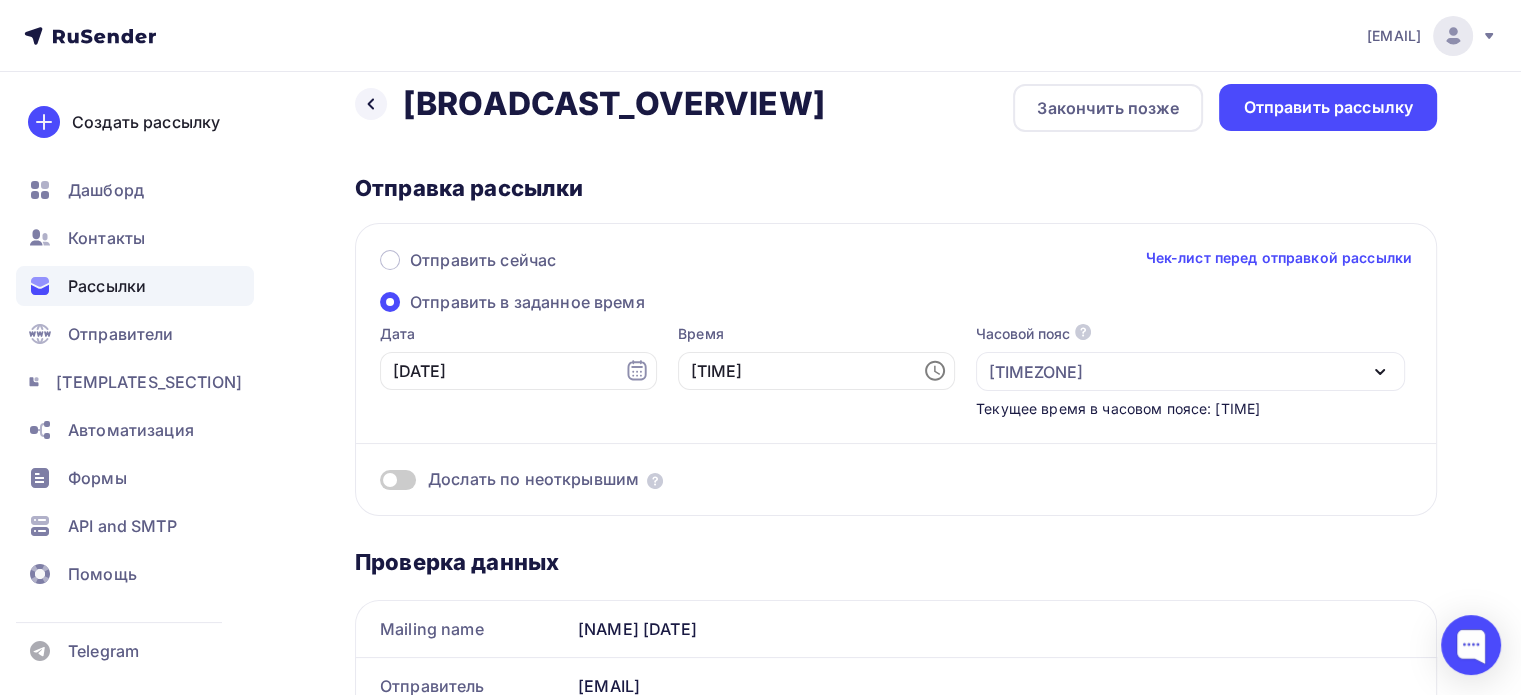 scroll, scrollTop: 0, scrollLeft: 0, axis: both 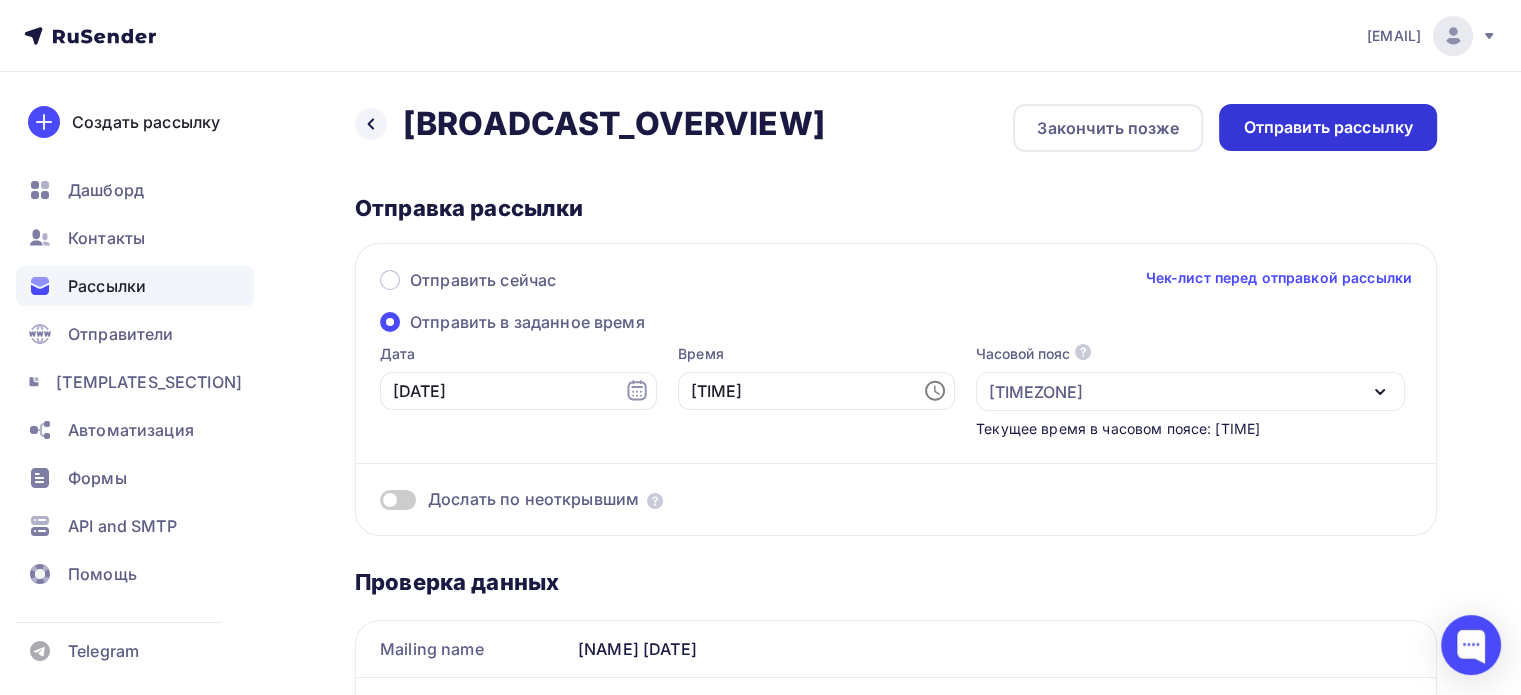 click on "Отправить рассылку" at bounding box center (1328, 127) 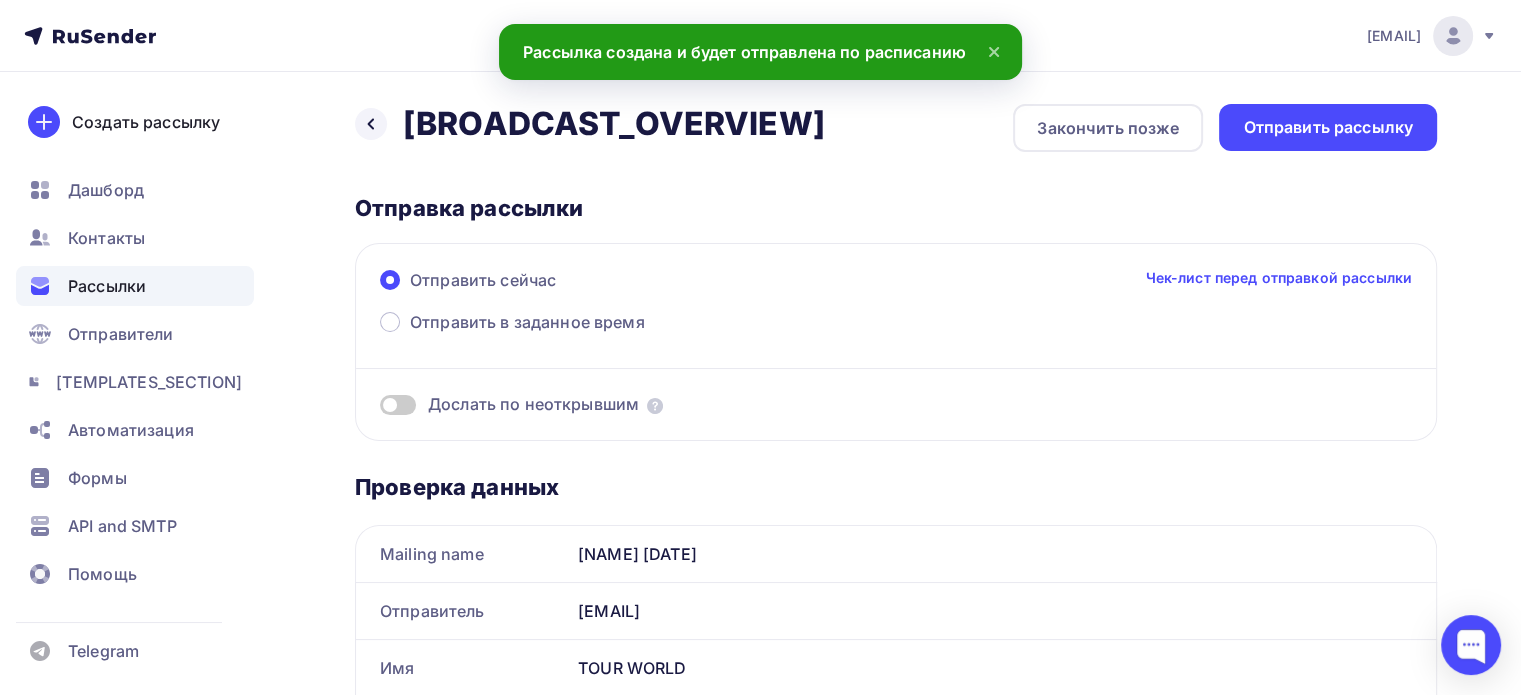 scroll, scrollTop: 0, scrollLeft: 0, axis: both 